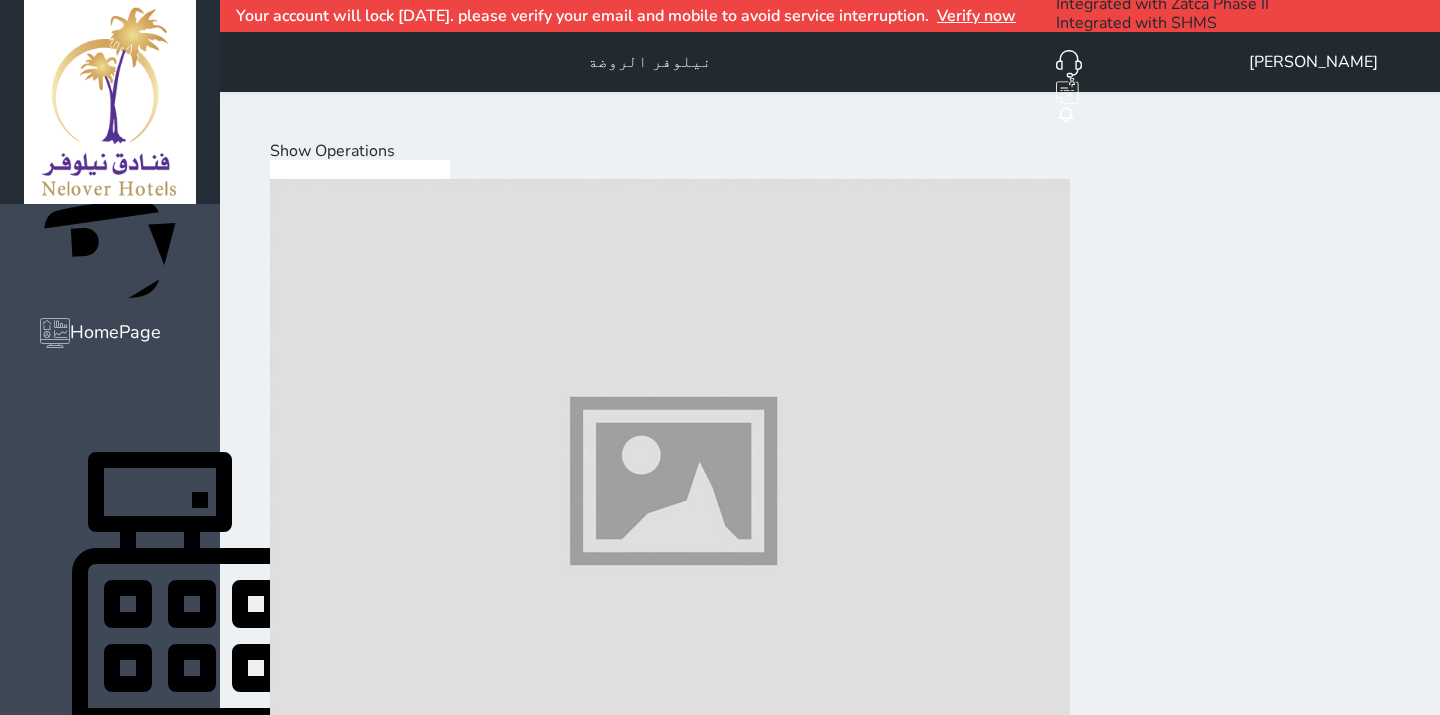 scroll, scrollTop: 0, scrollLeft: 0, axis: both 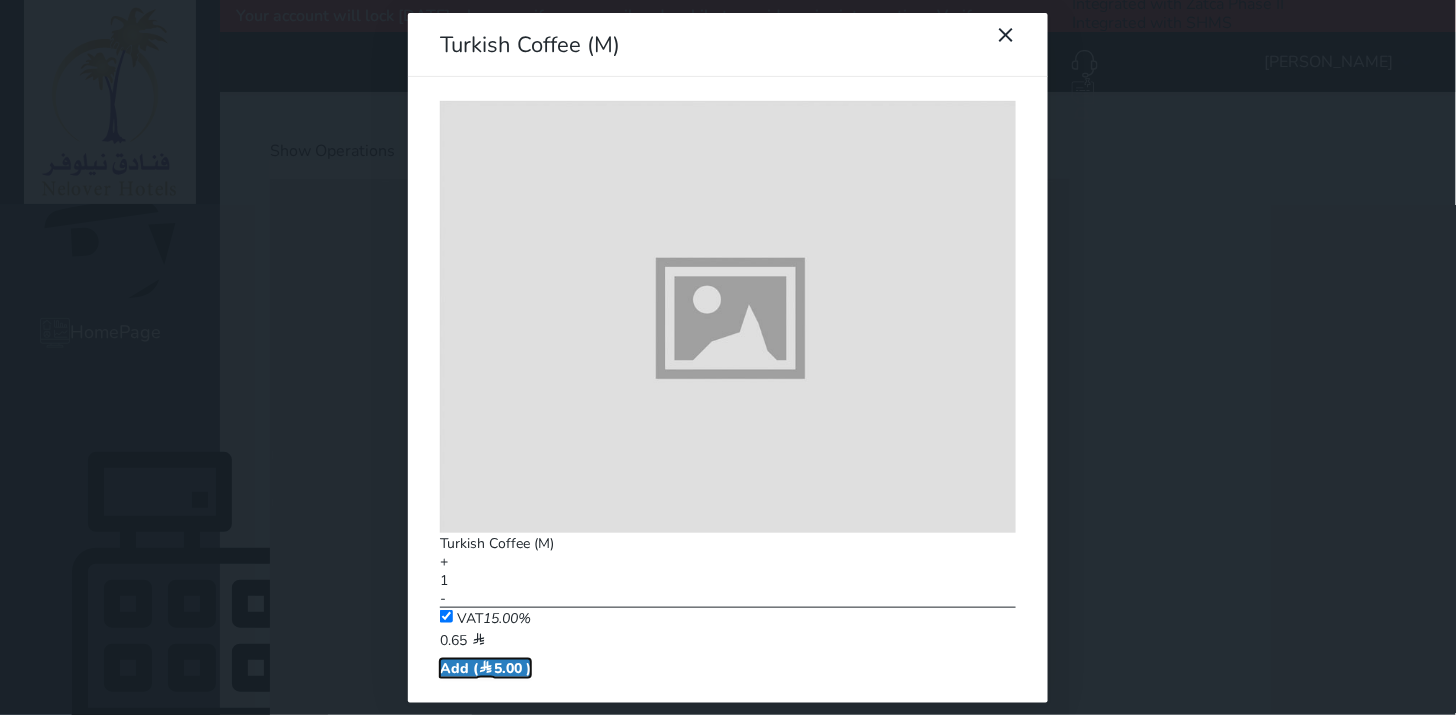 click on "Add  (    5.00 )" at bounding box center [485, 668] 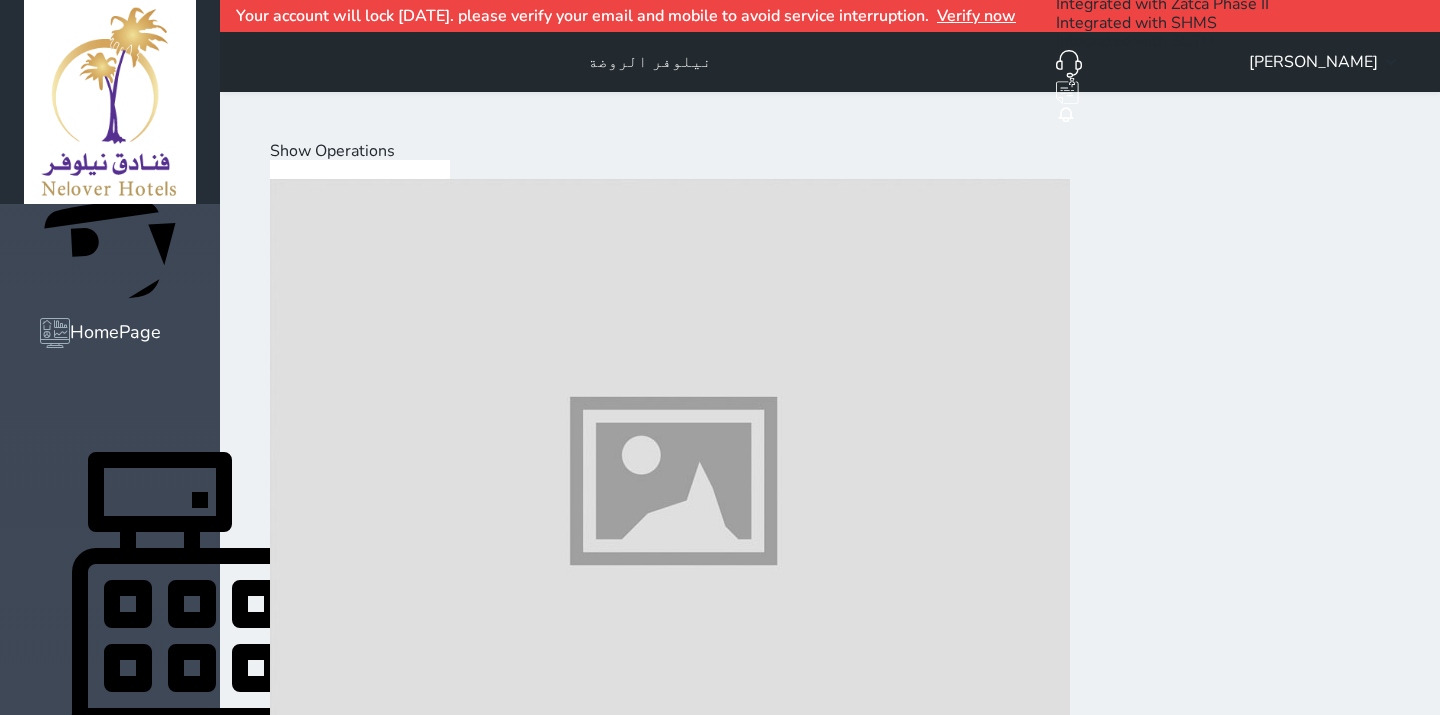 click on "Mini Bar" at bounding box center (135, 23763) 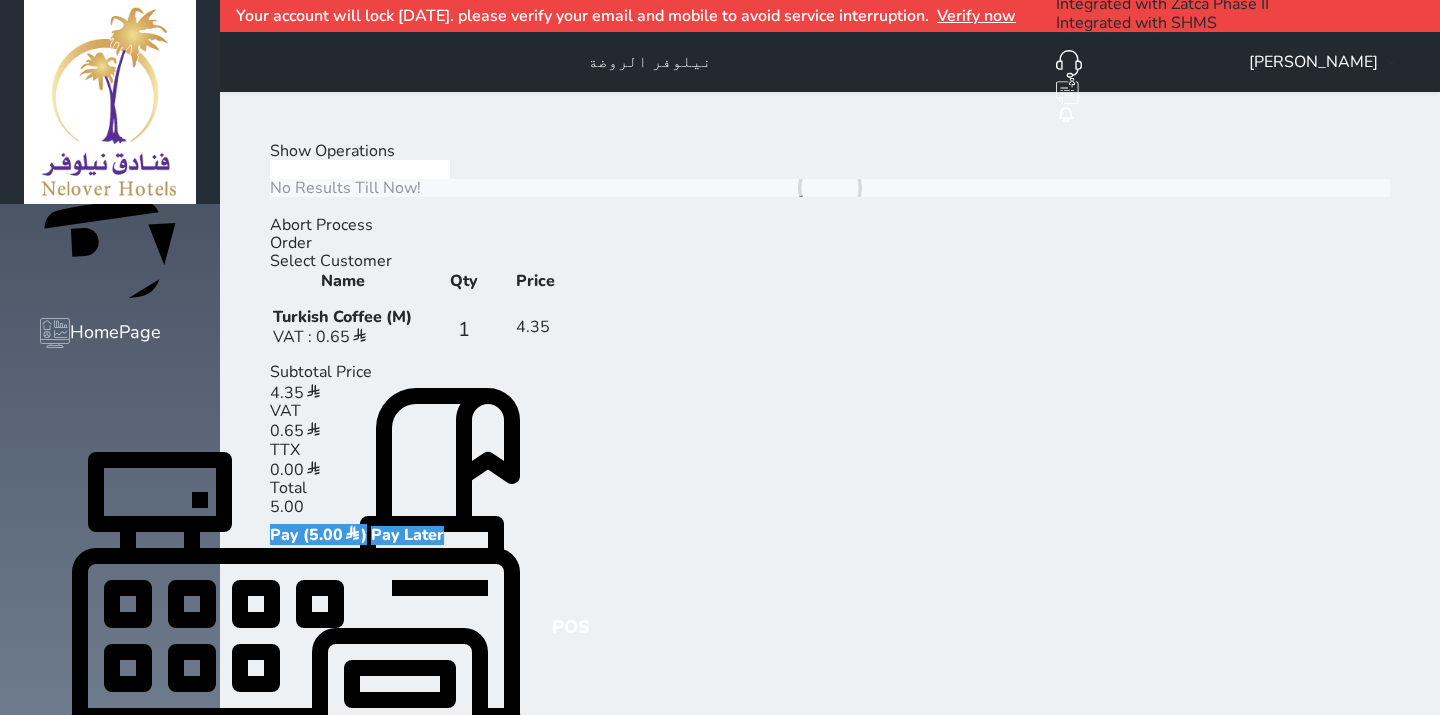 click on "Mini Bar" at bounding box center (135, 206) 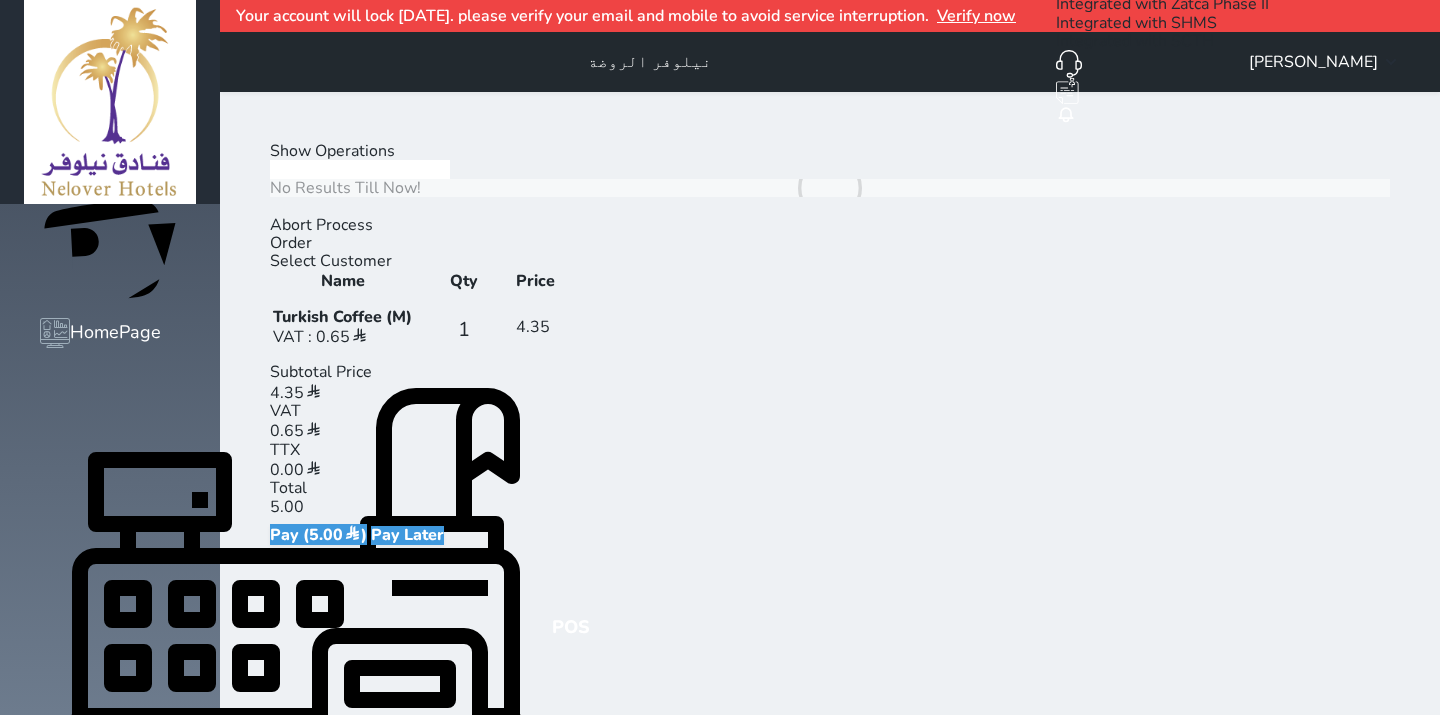 click on "Cold Drinks Hot Drinks Dessert Snacks Mini Bar" at bounding box center [105, 206] 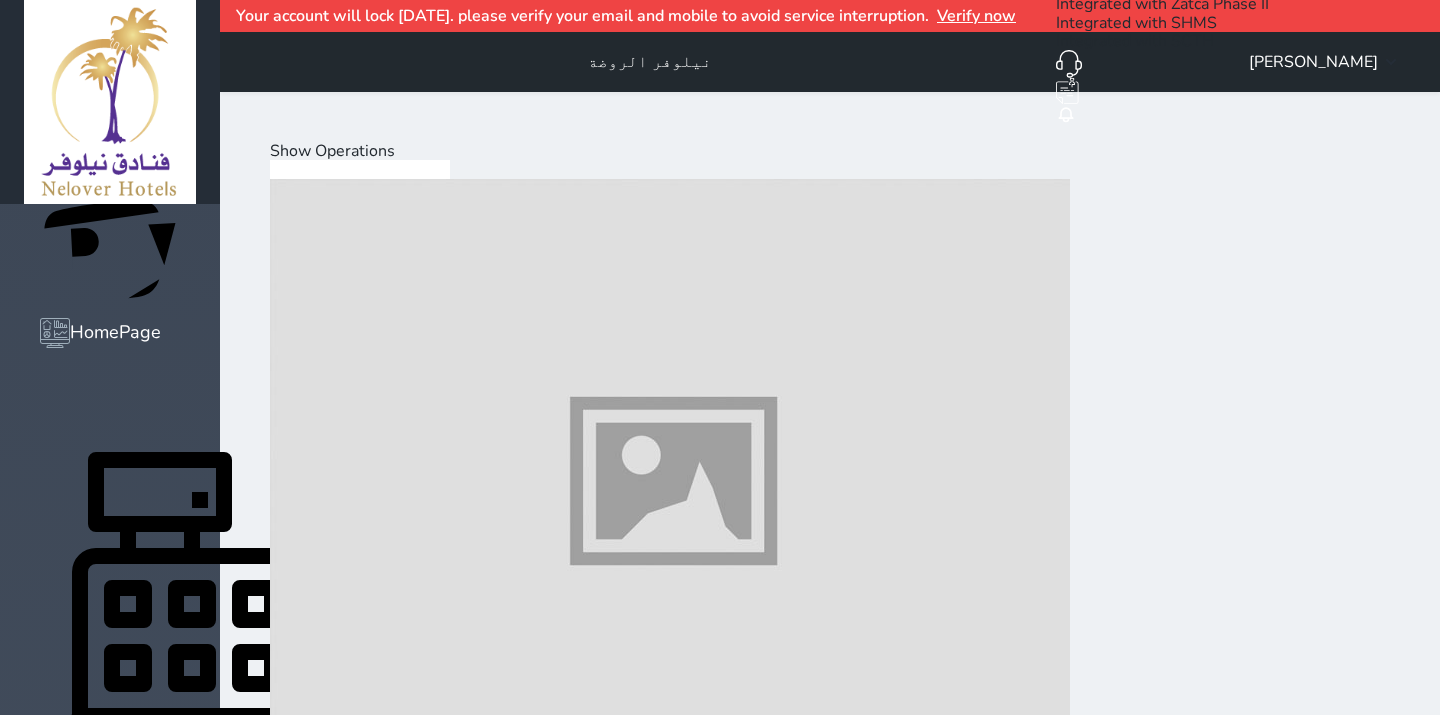 click on "Cold Drinks" at bounding box center [312, 11355] 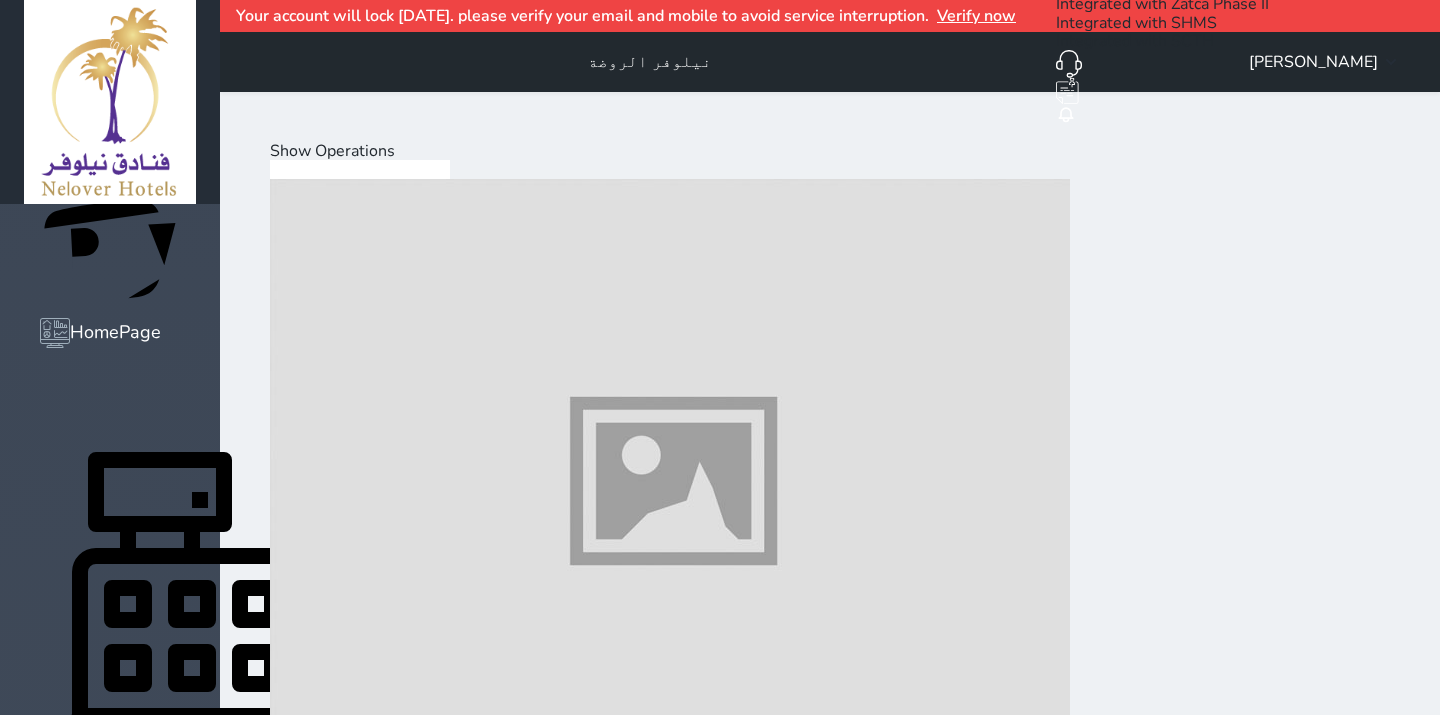 click at bounding box center [670, 1720] 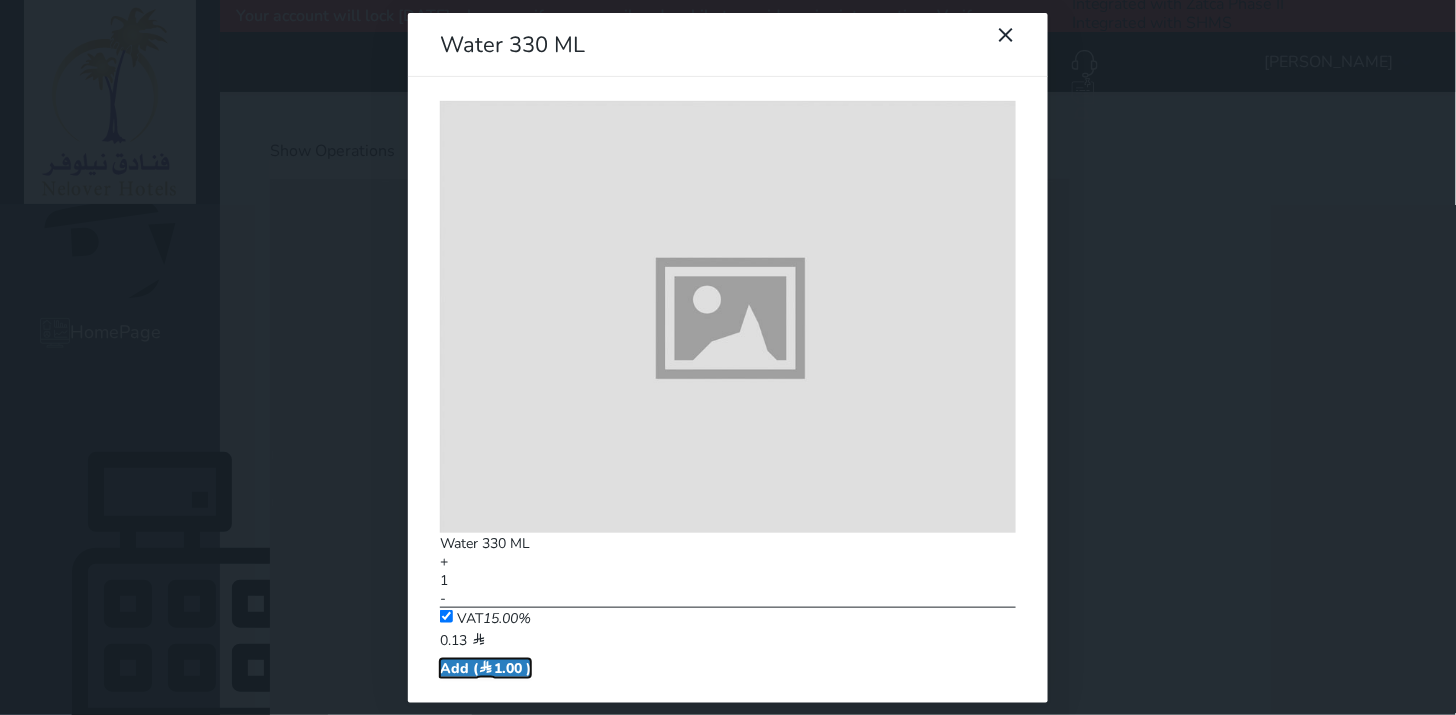 click on "Add  (    1.00 )" at bounding box center (485, 668) 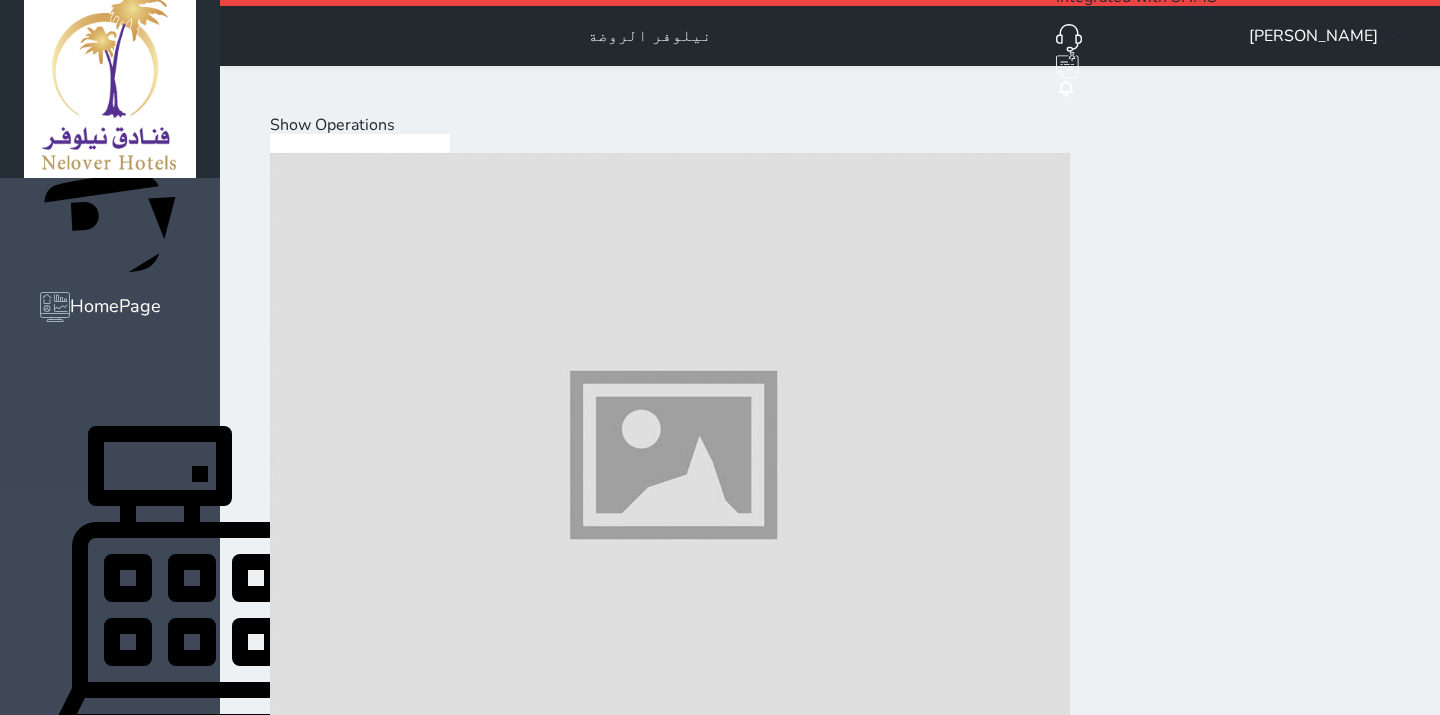scroll, scrollTop: 0, scrollLeft: 0, axis: both 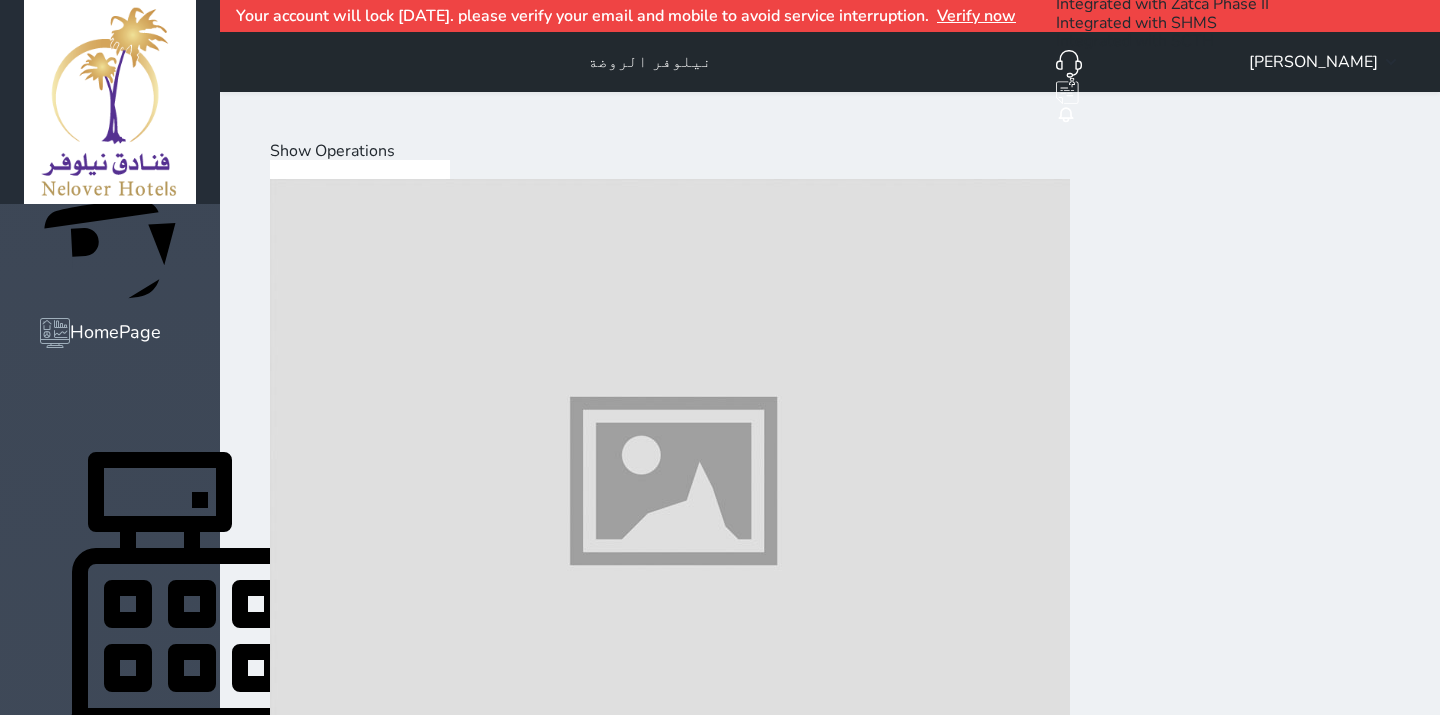 click on "+" at bounding box center (427, 20236) 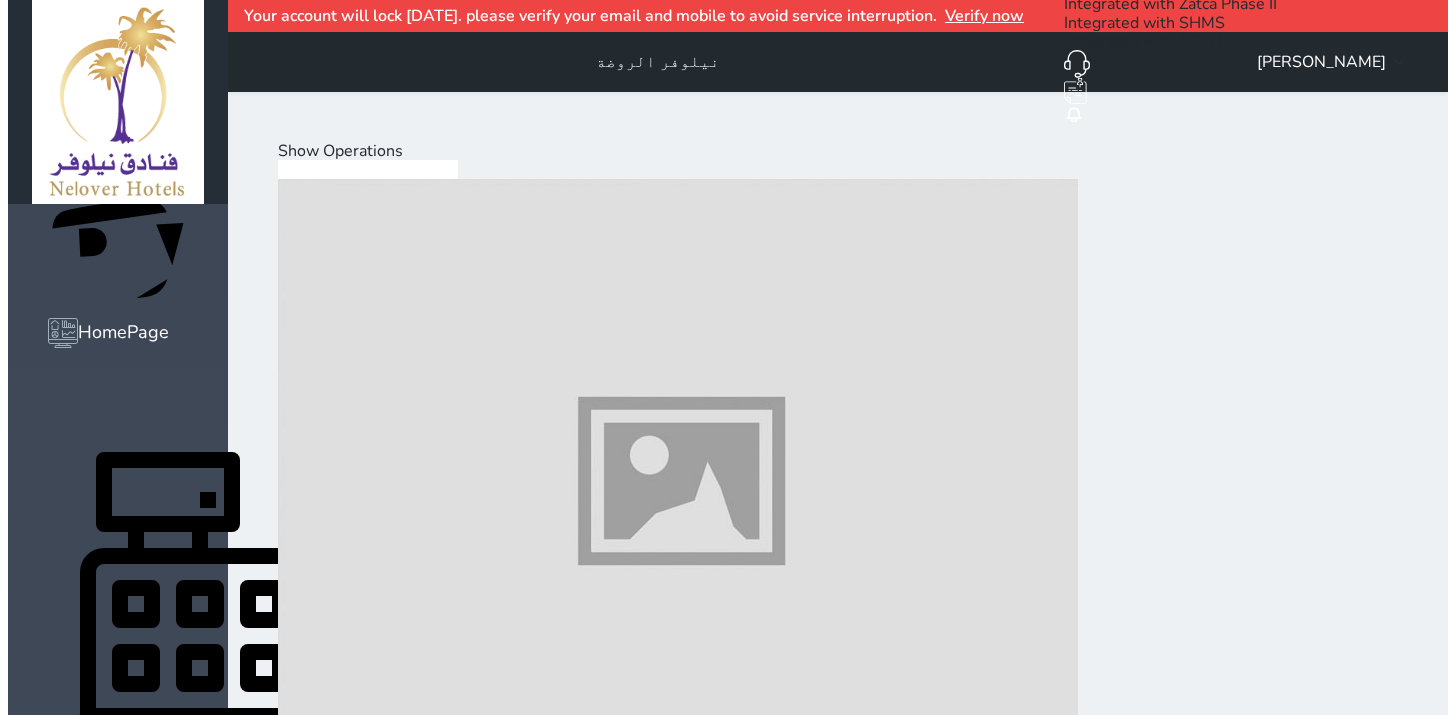 scroll, scrollTop: 75, scrollLeft: 0, axis: vertical 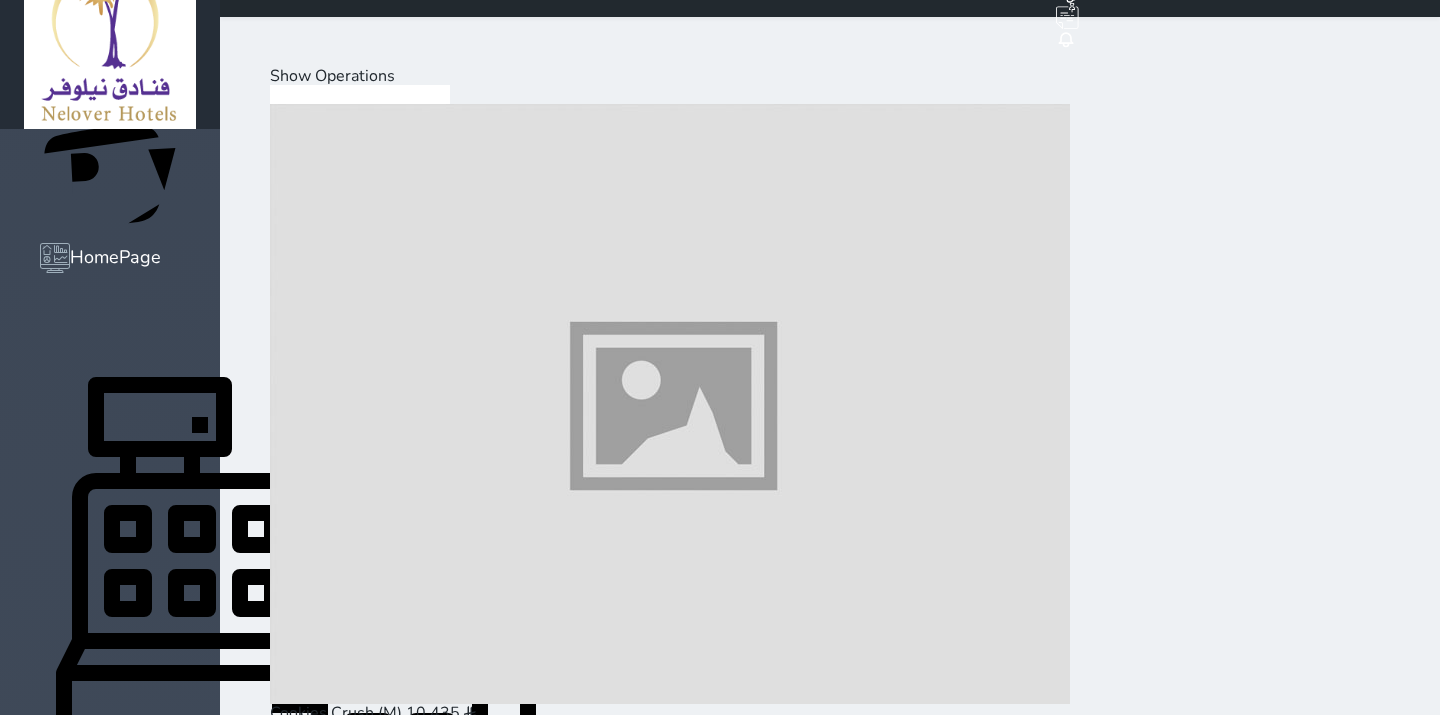 click on "Pay (8.00  )" at bounding box center [318, 20365] 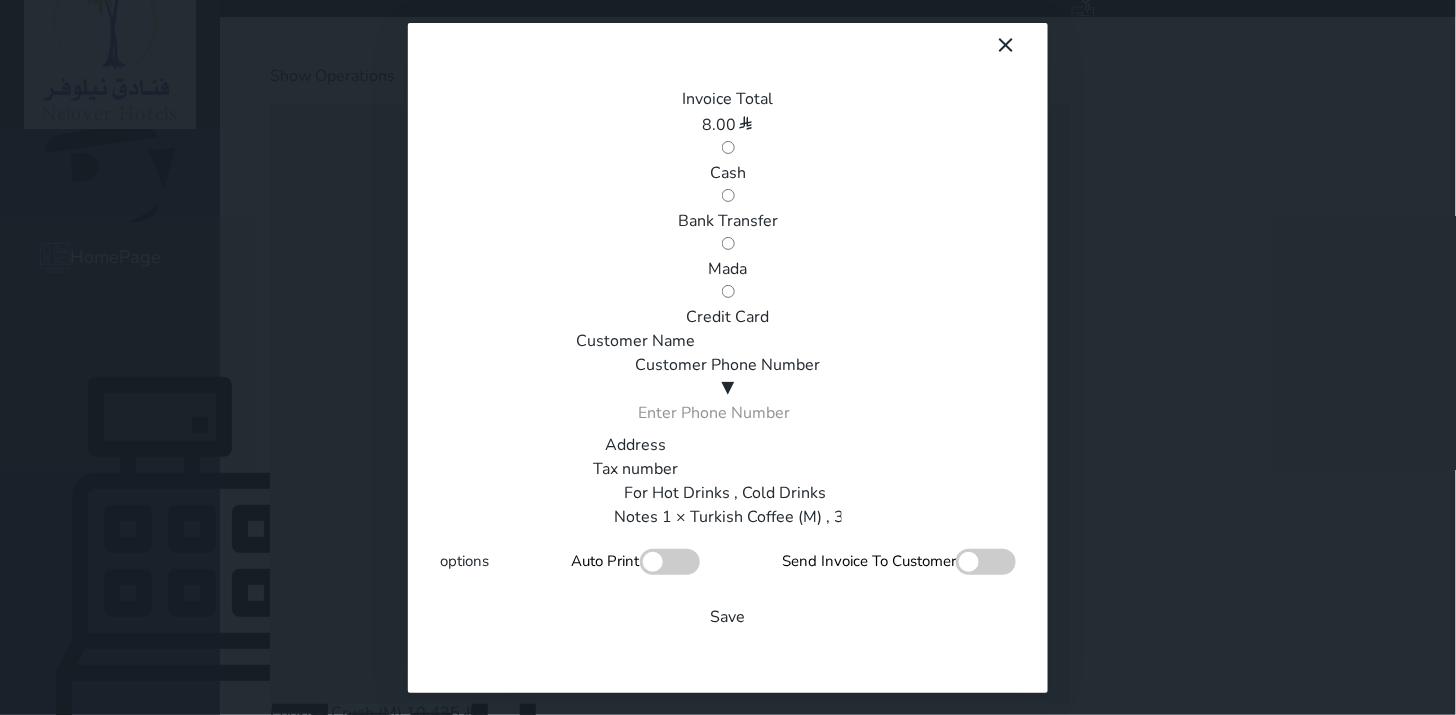 scroll, scrollTop: 0, scrollLeft: 0, axis: both 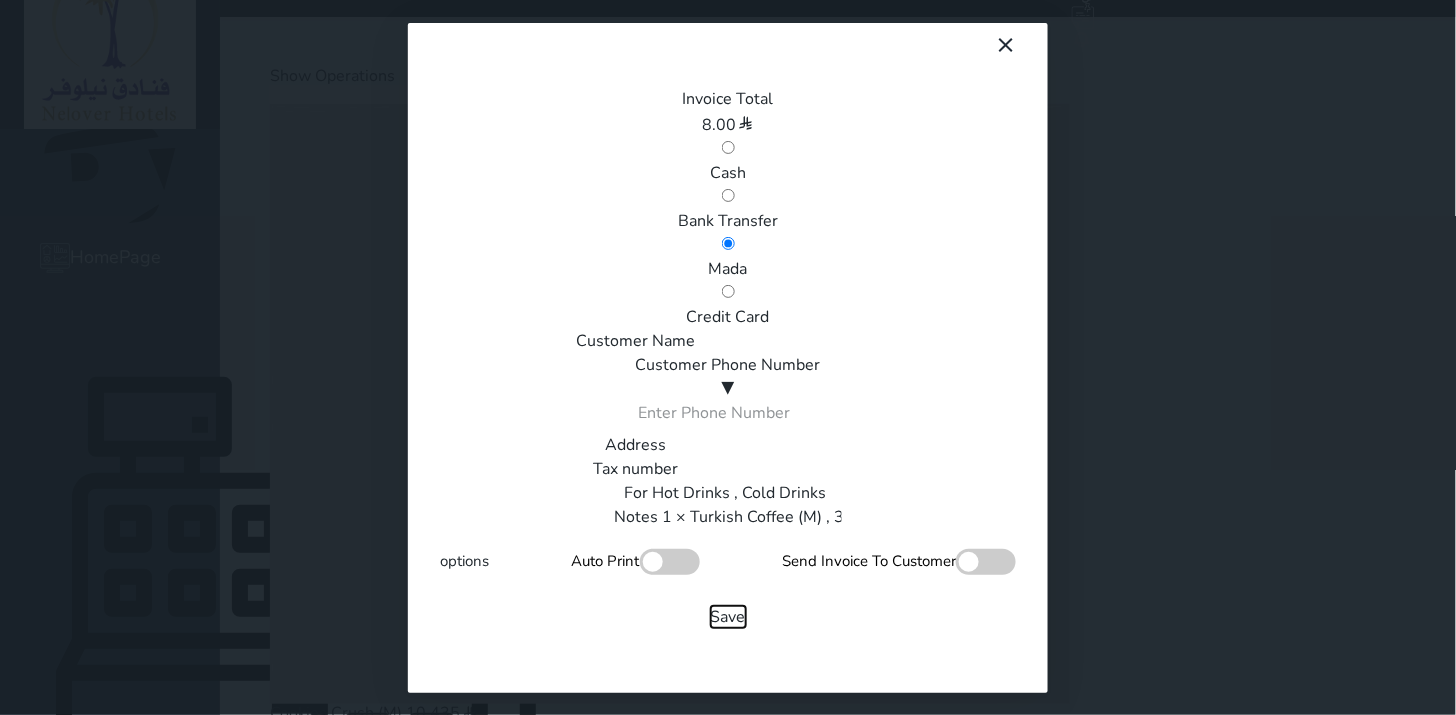 click on "Save" at bounding box center [728, 617] 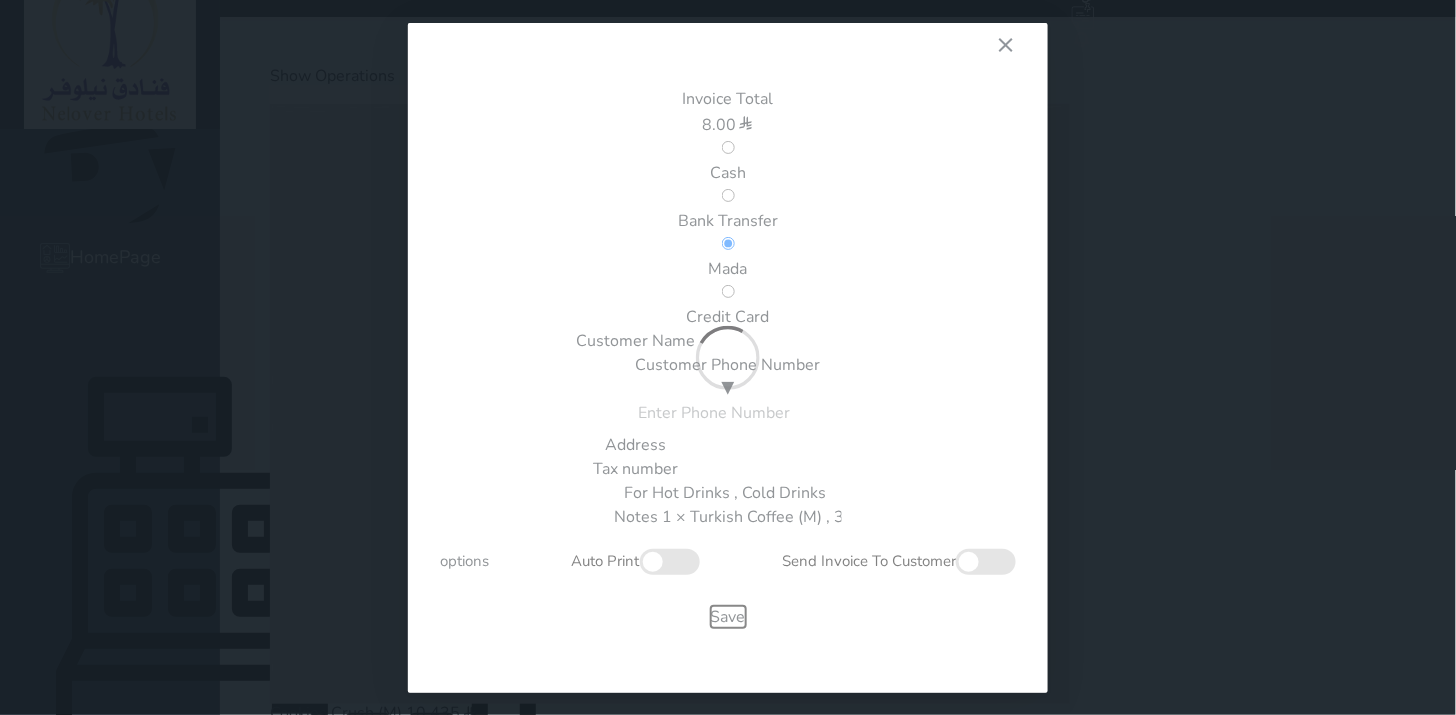 type 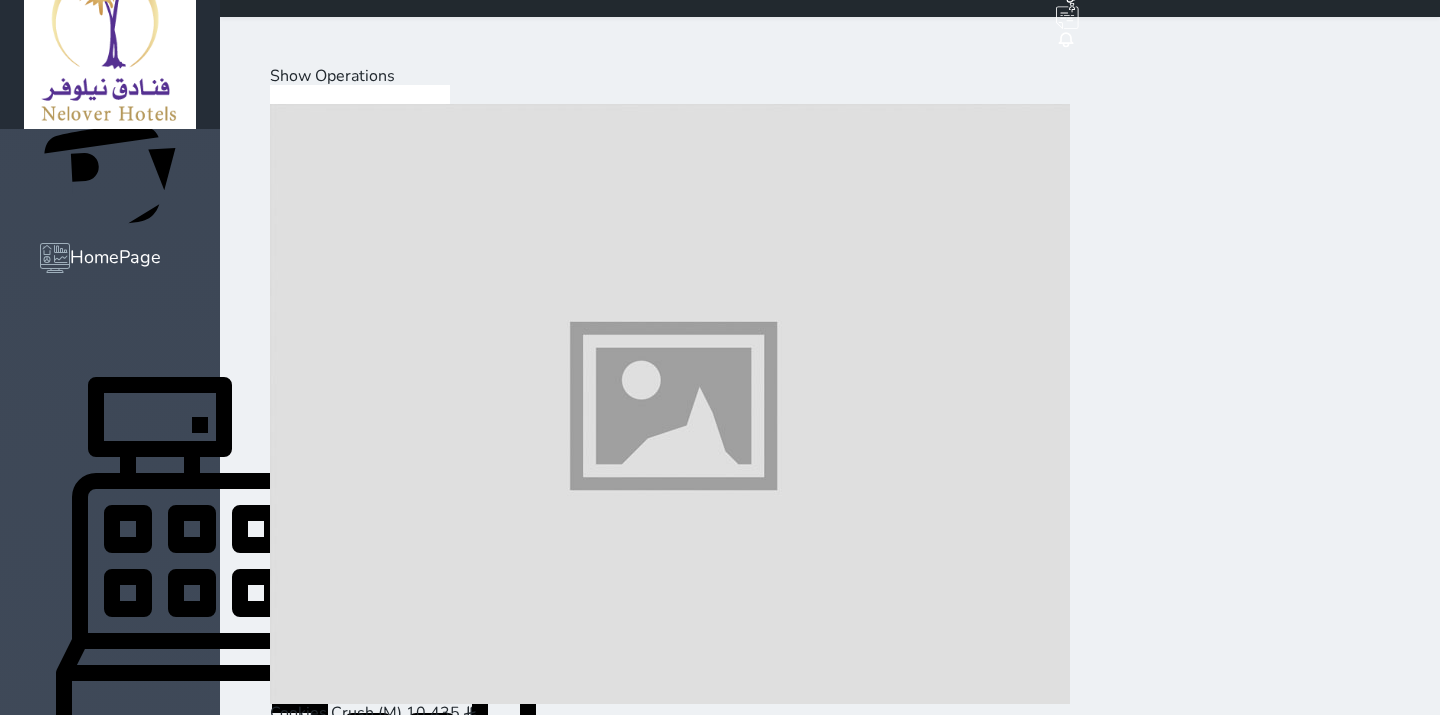 click on "Show Operations" at bounding box center [332, 76] 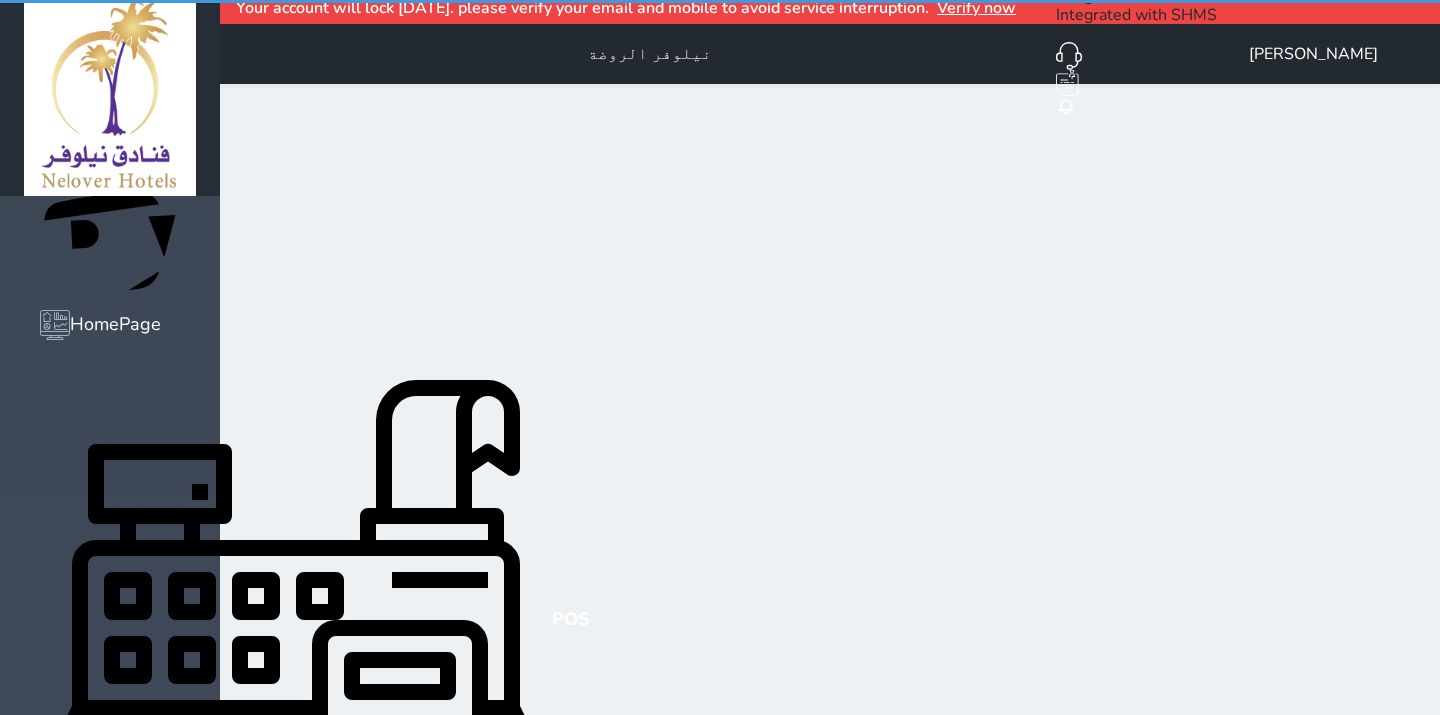 scroll, scrollTop: 0, scrollLeft: 0, axis: both 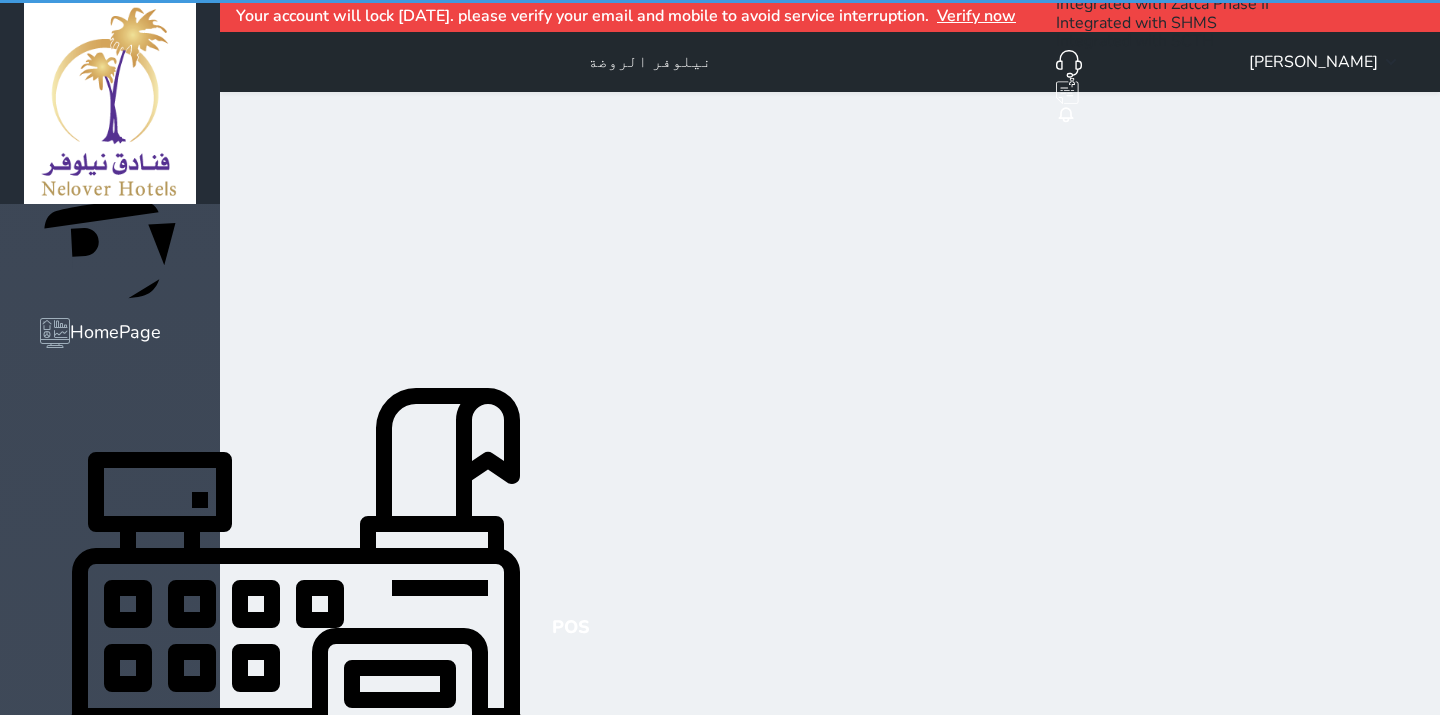 click on "نيلوفر الروضة" at bounding box center (650, 62) 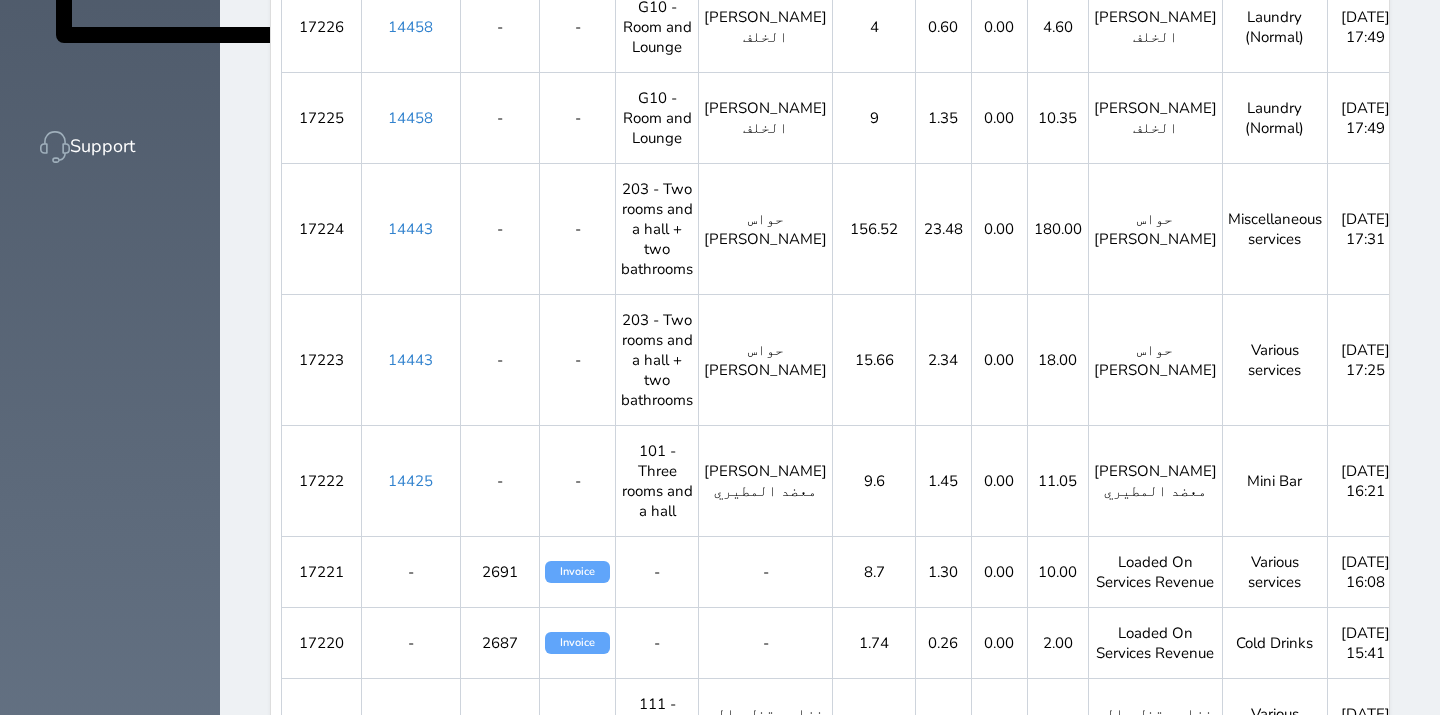 scroll, scrollTop: 666, scrollLeft: 0, axis: vertical 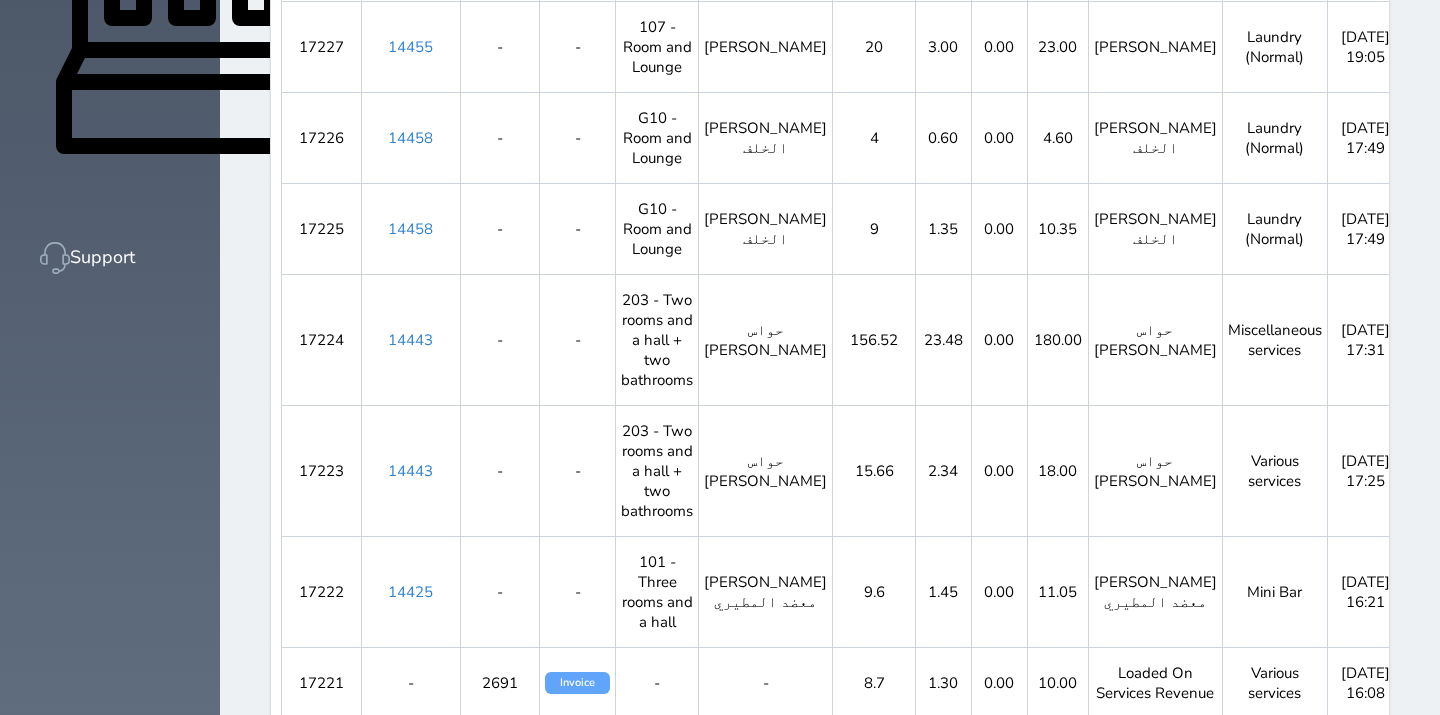 click 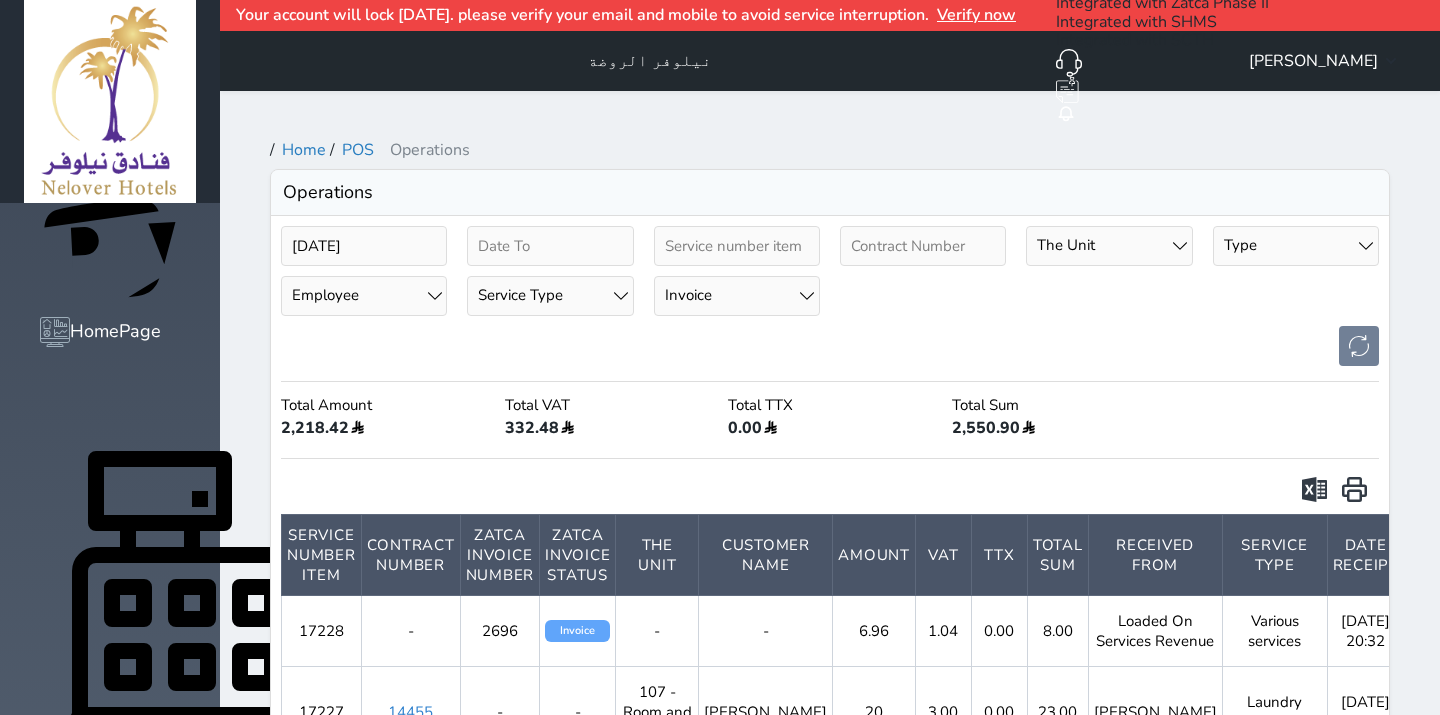 scroll, scrollTop: 0, scrollLeft: 0, axis: both 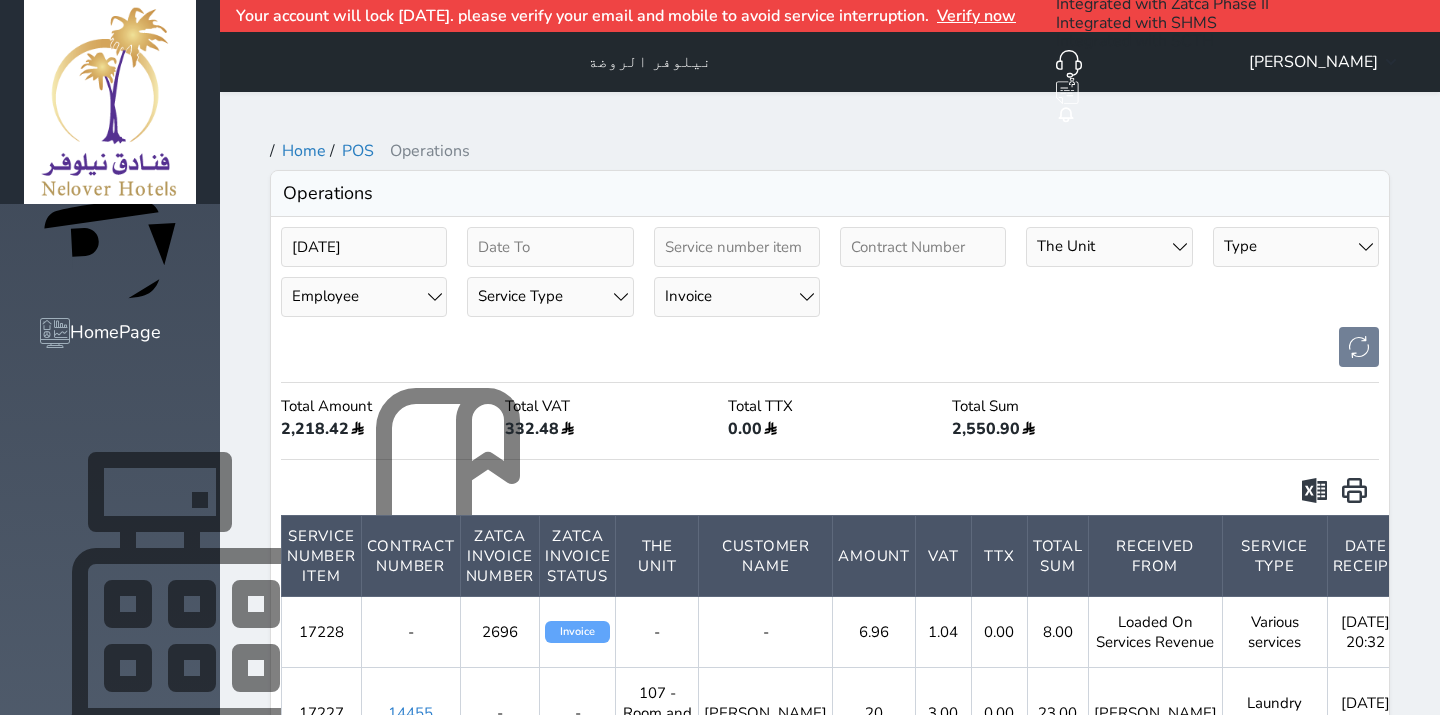 click on "POS" at bounding box center (571, 627) 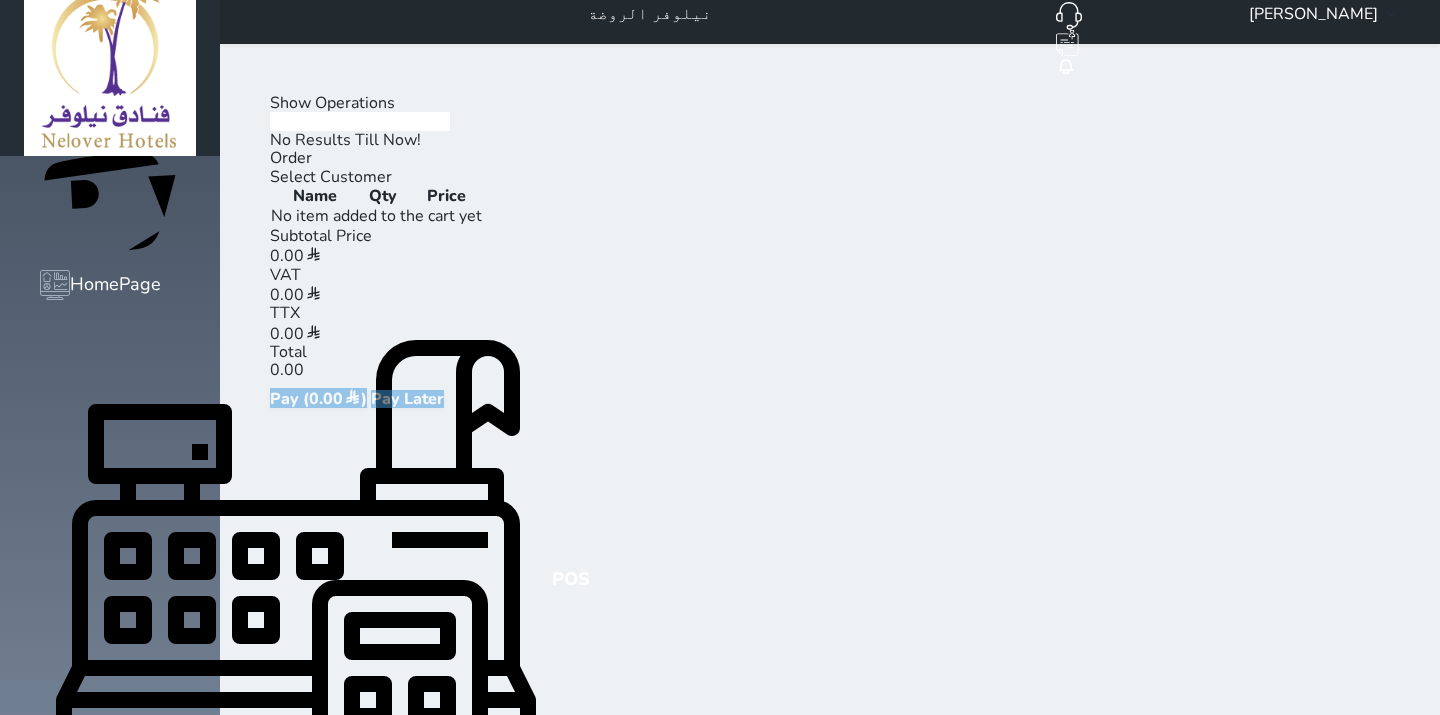 scroll, scrollTop: 75, scrollLeft: 0, axis: vertical 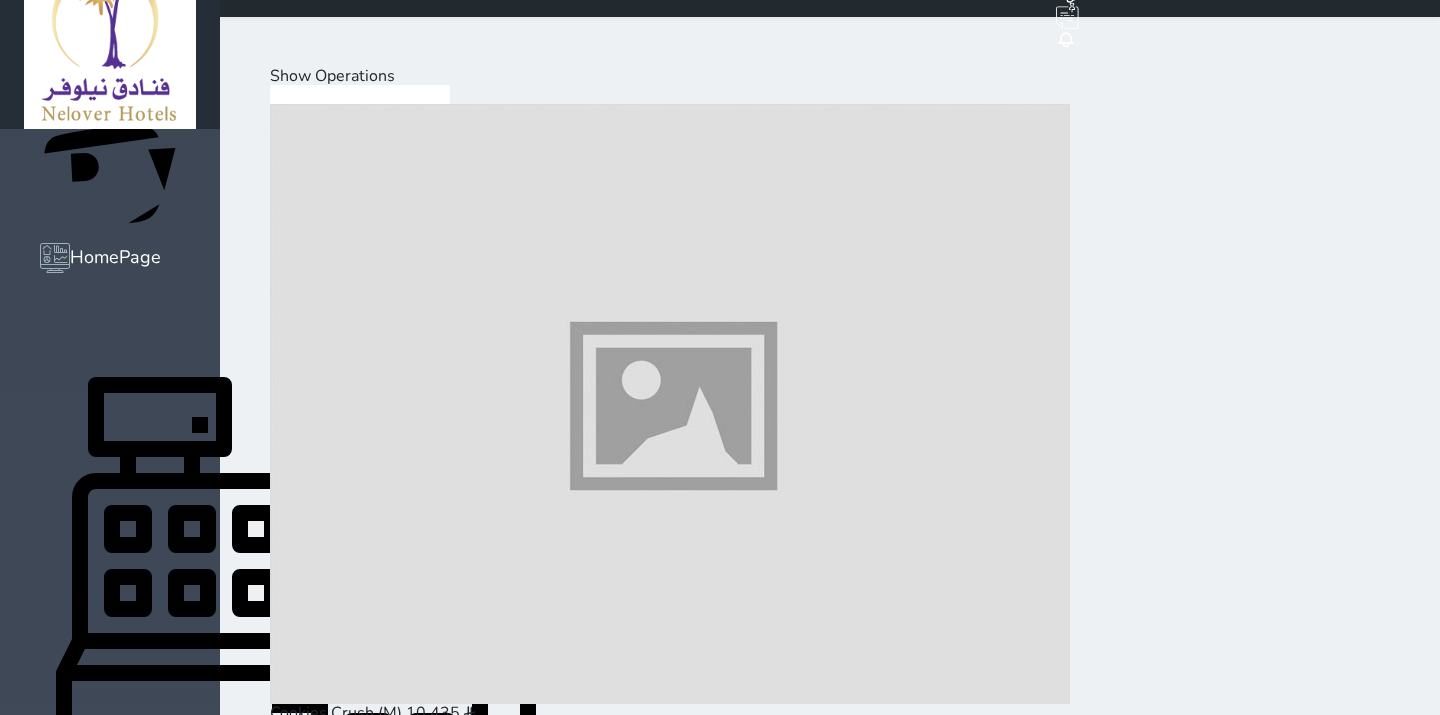 click on "Hot Drinks" at bounding box center (393, 19965) 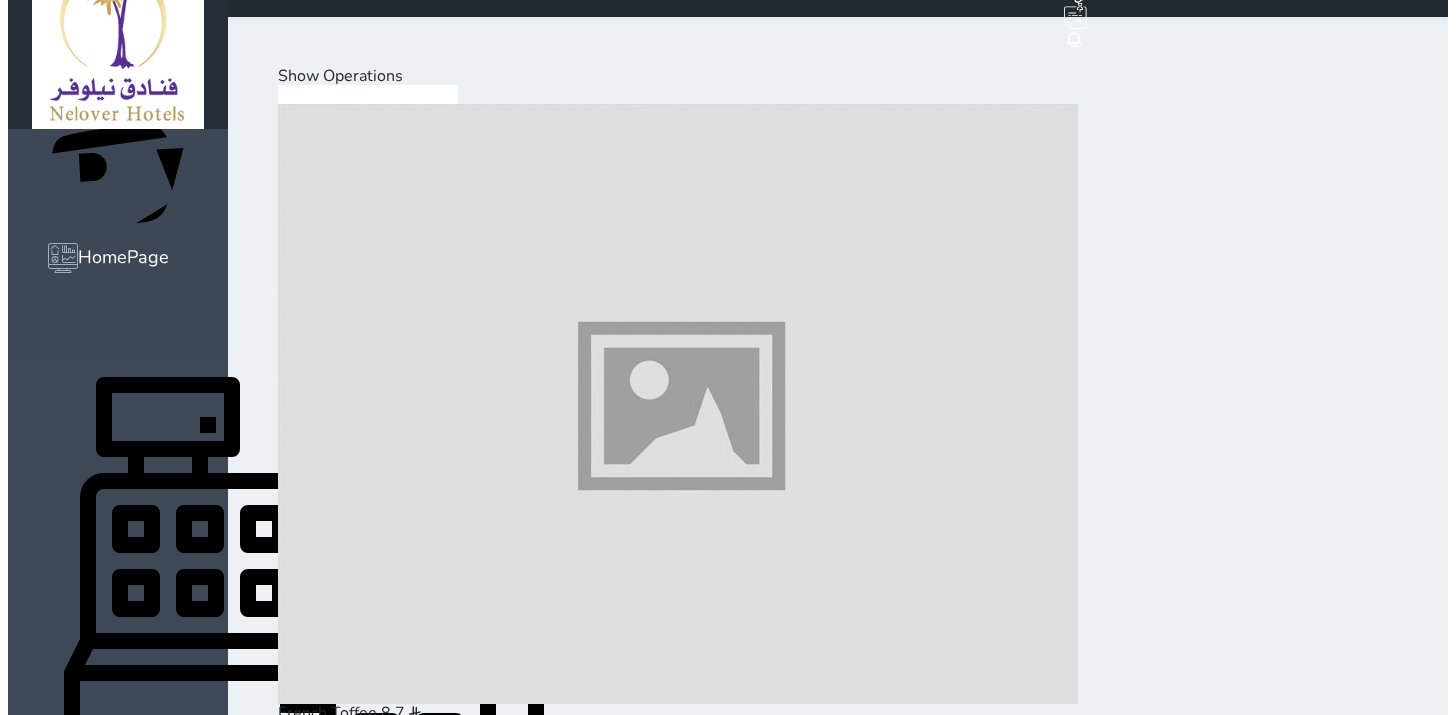 scroll, scrollTop: 888, scrollLeft: 0, axis: vertical 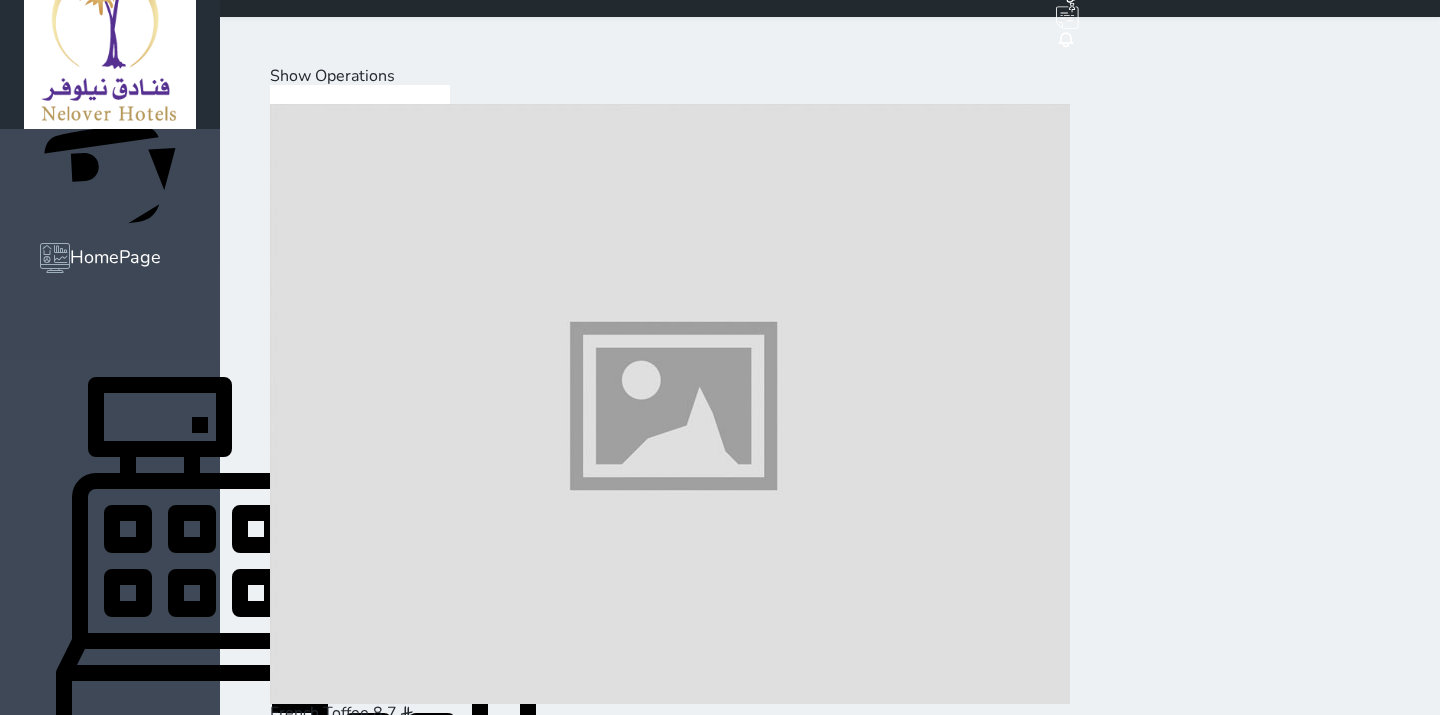 click at bounding box center (670, 14052) 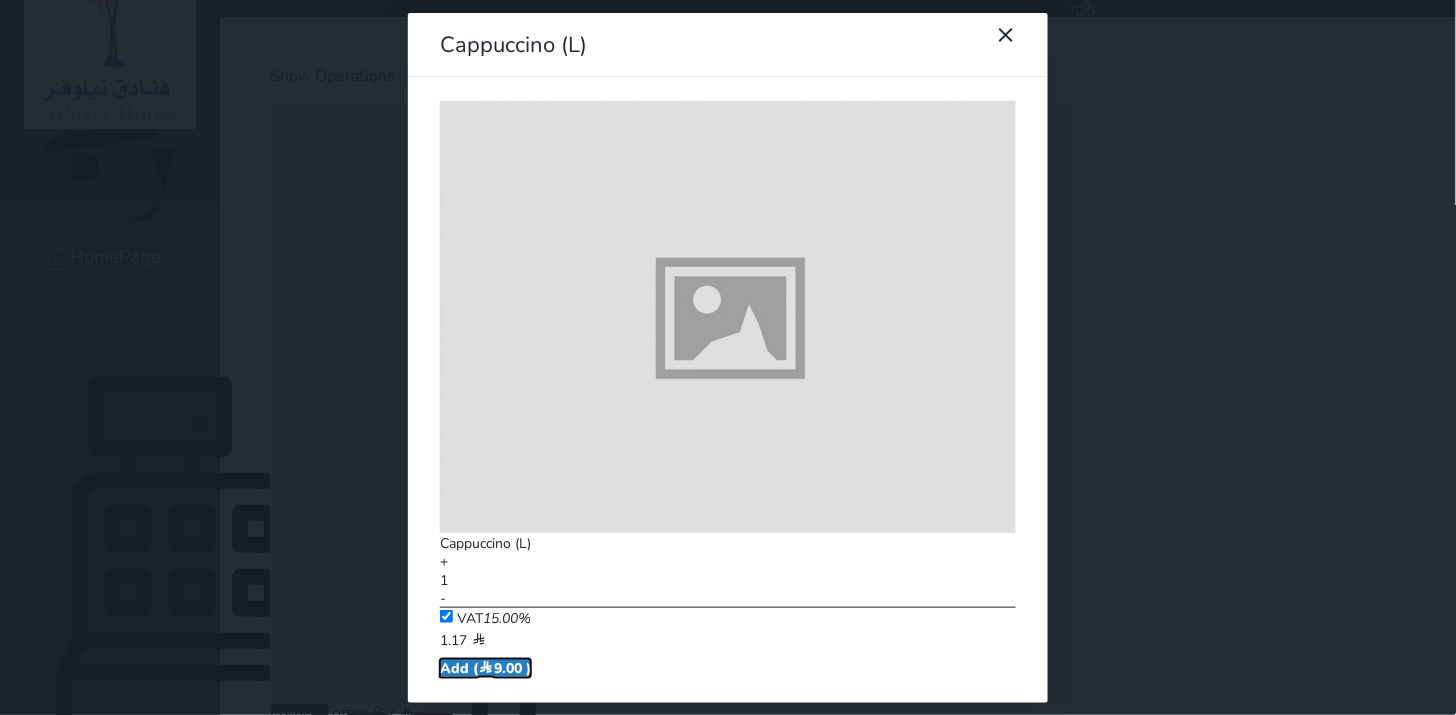 click on "Add  (    9.00 )" at bounding box center (485, 668) 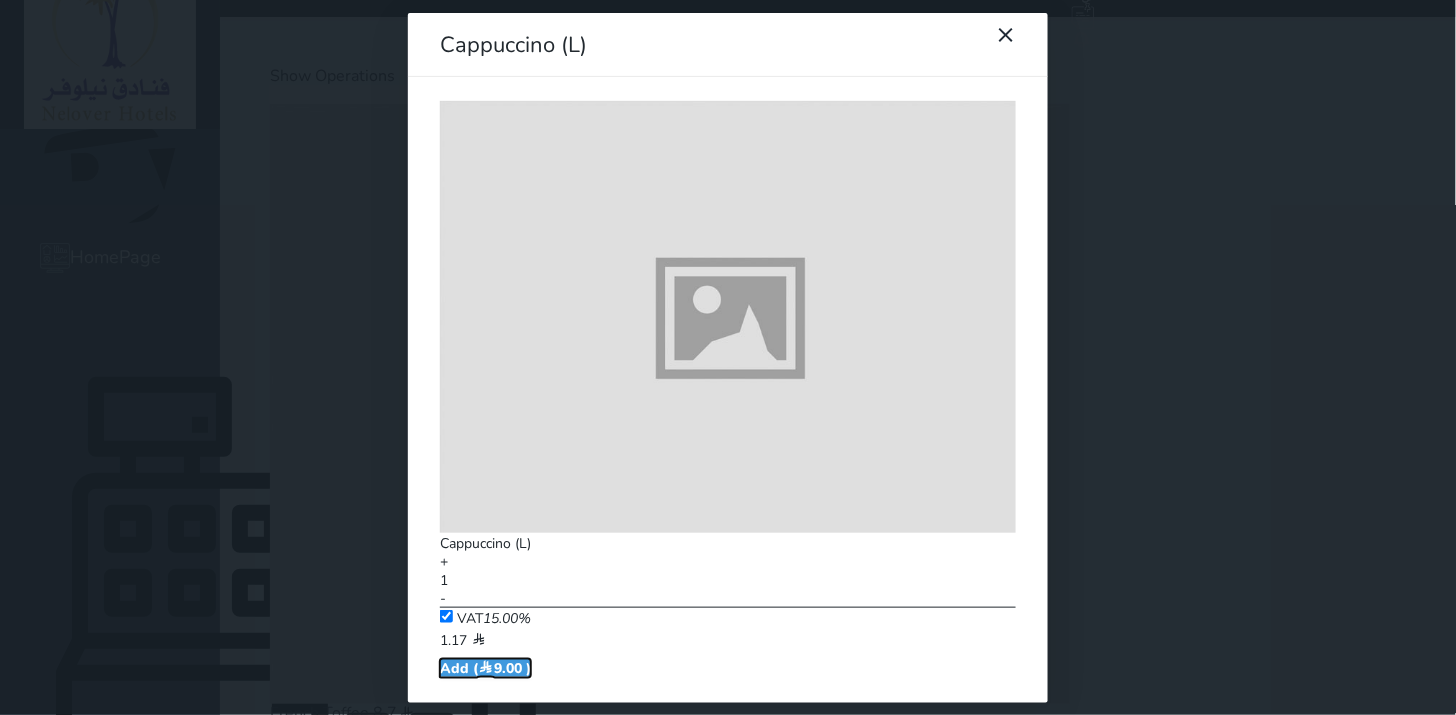 type on "Hot Drinks" 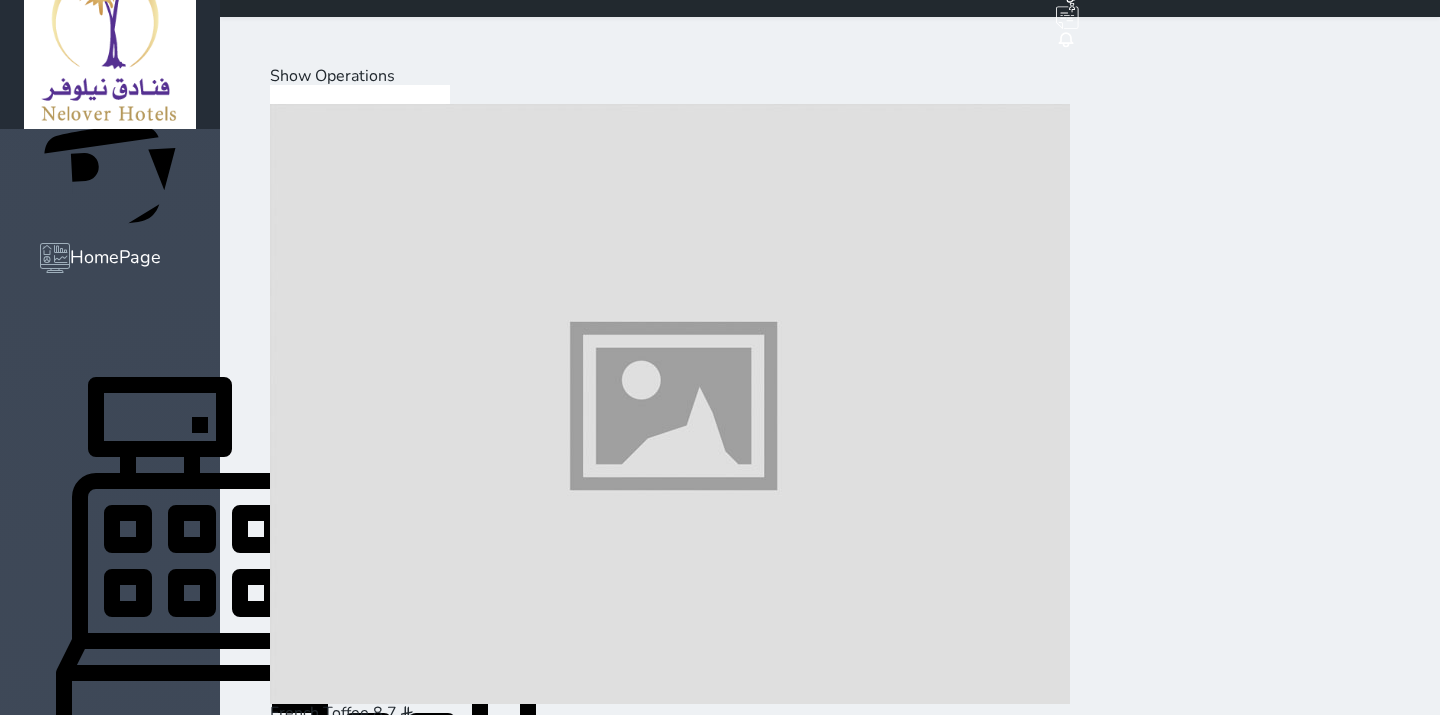 drag, startPoint x: 1214, startPoint y: 644, endPoint x: 1148, endPoint y: 548, distance: 116.498924 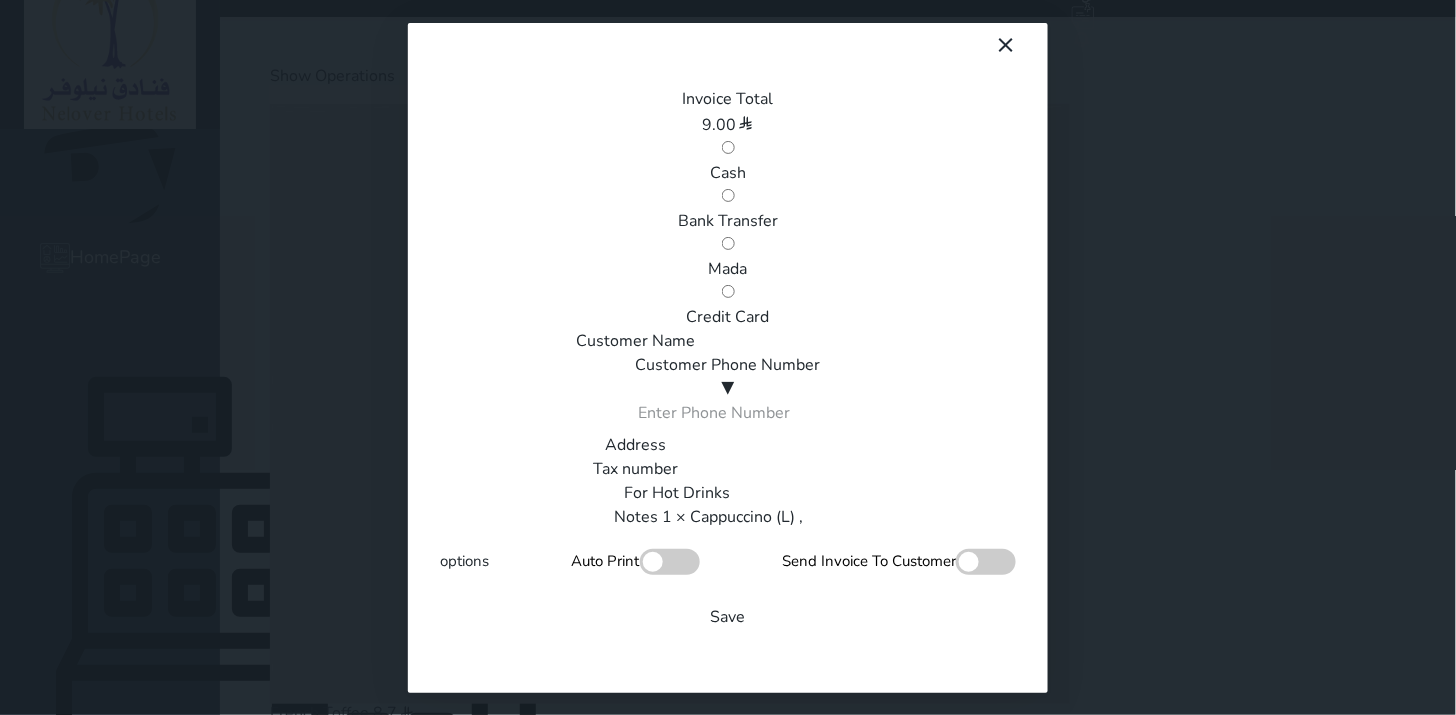 click on "Cash" at bounding box center (728, 173) 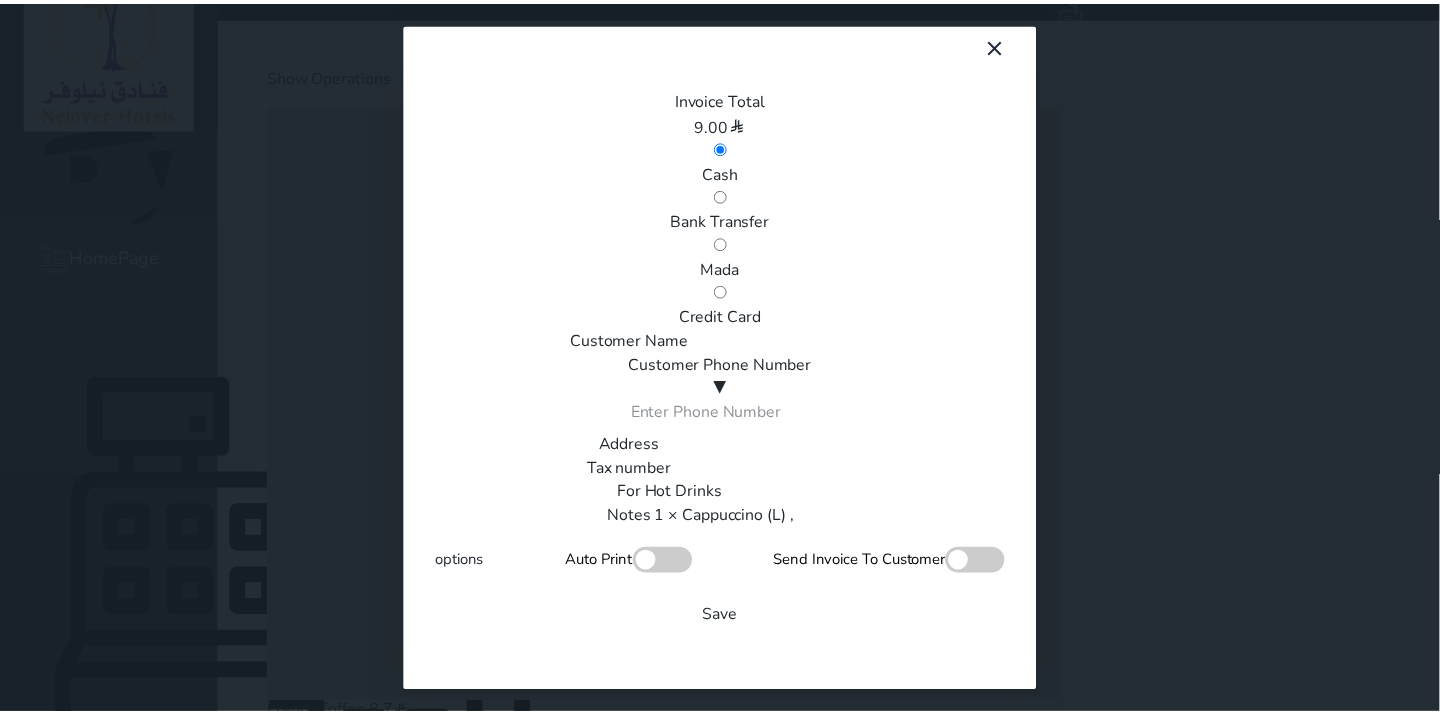 scroll, scrollTop: 342, scrollLeft: 0, axis: vertical 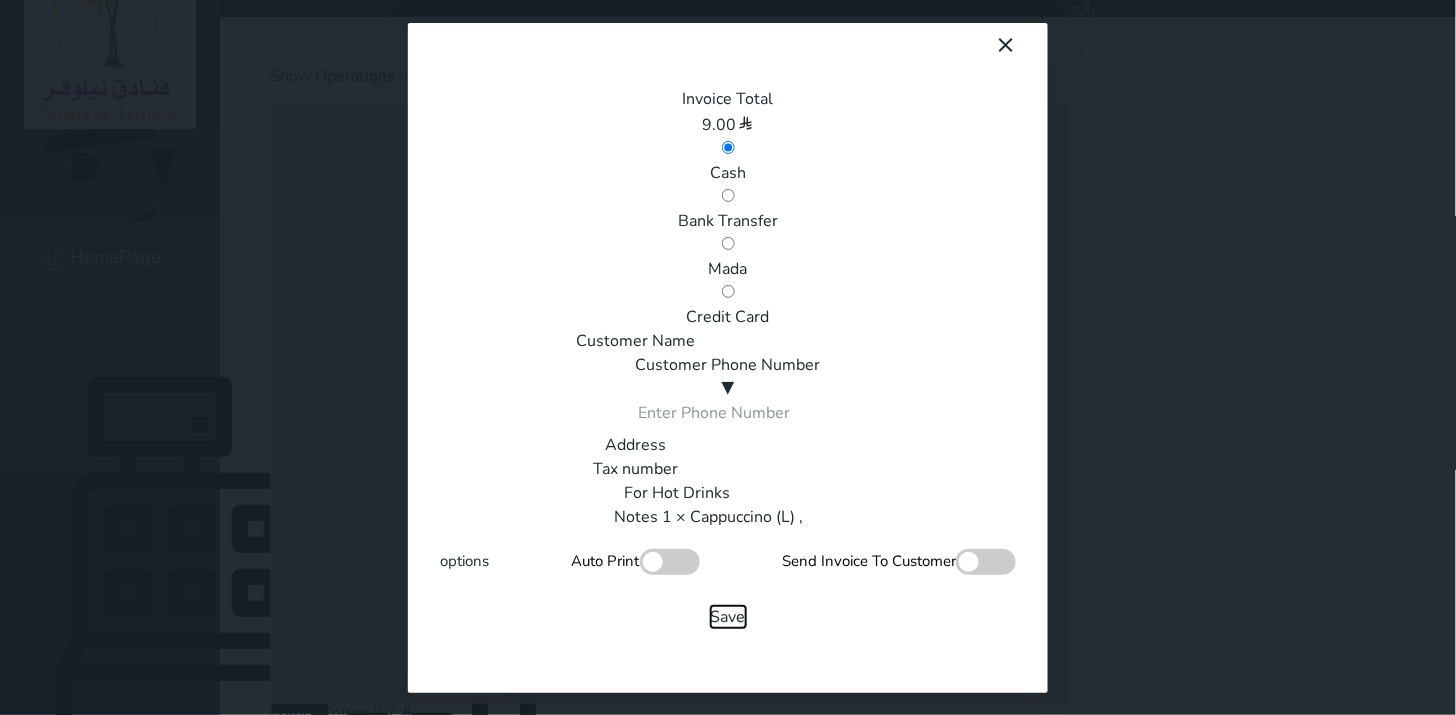 click on "Save" at bounding box center (728, 617) 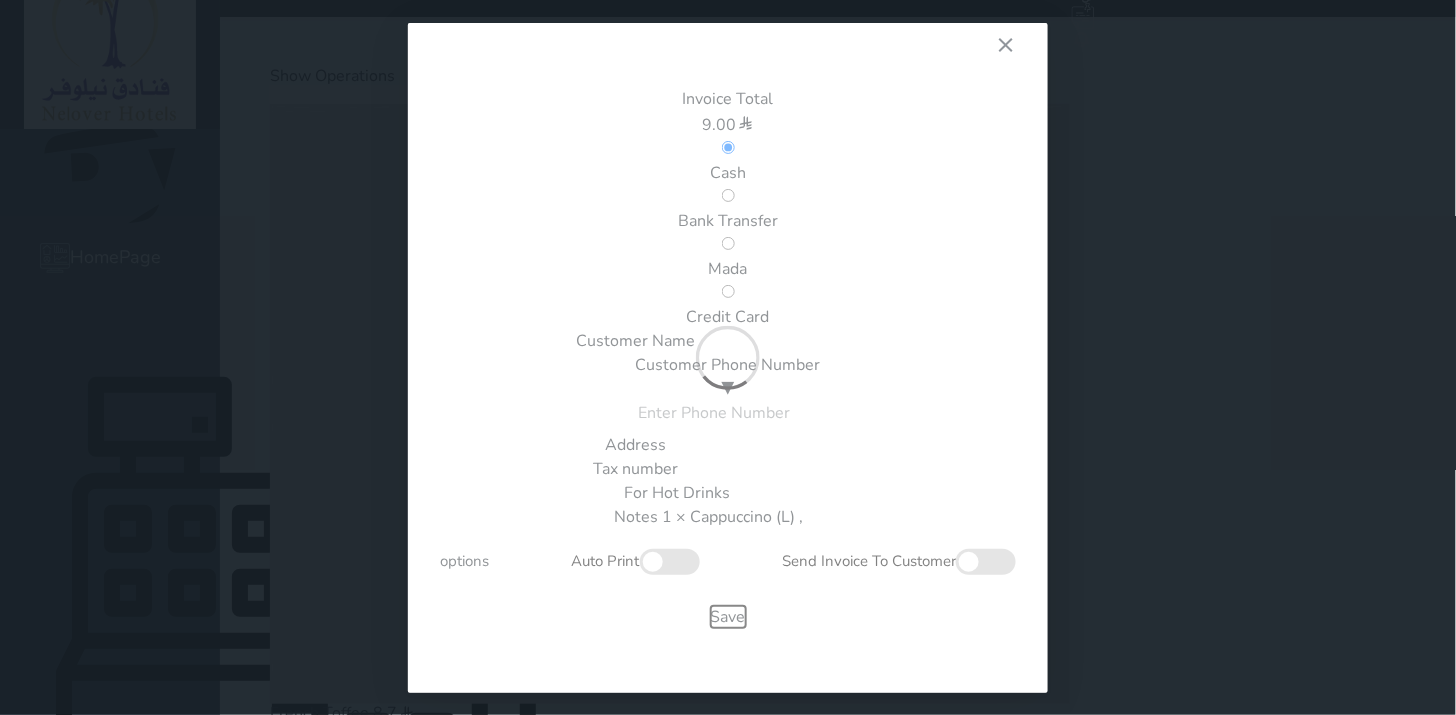 type 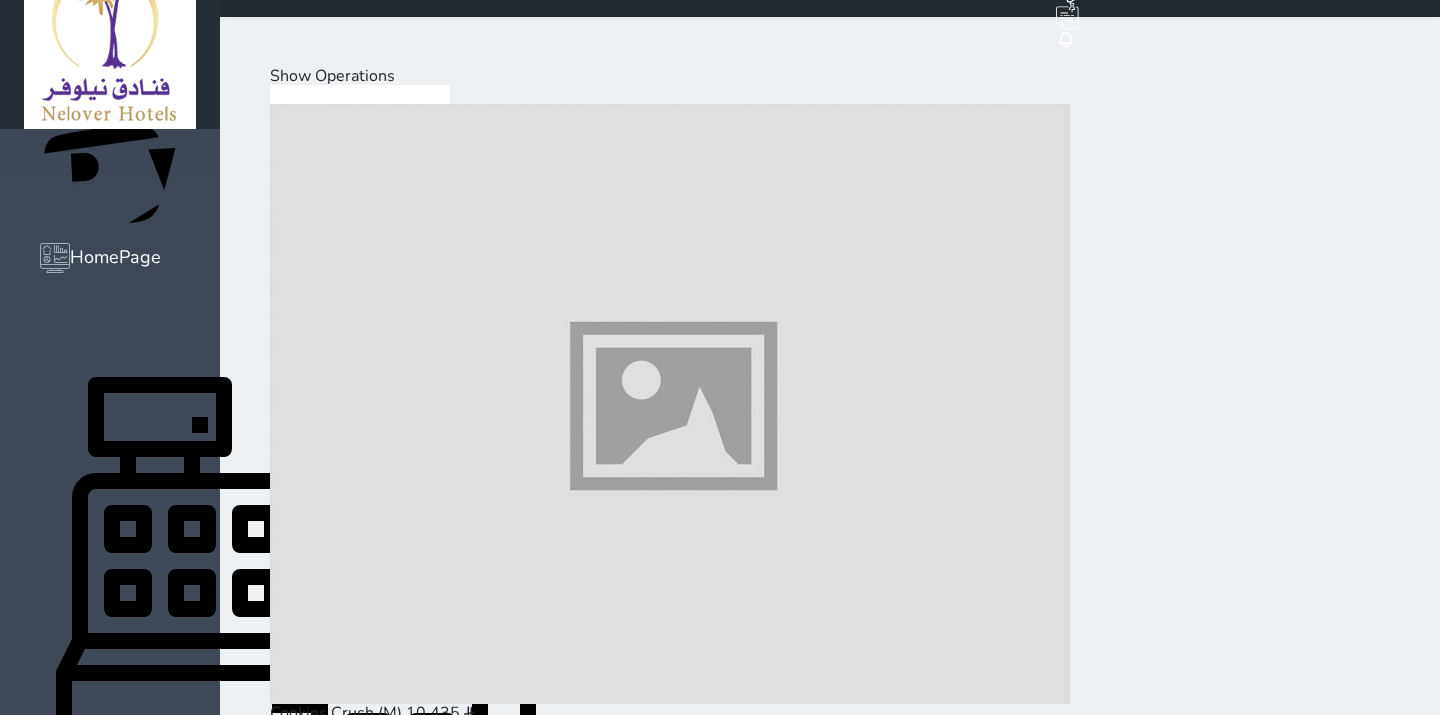 click on "Mini Bar" at bounding box center (570, 19965) 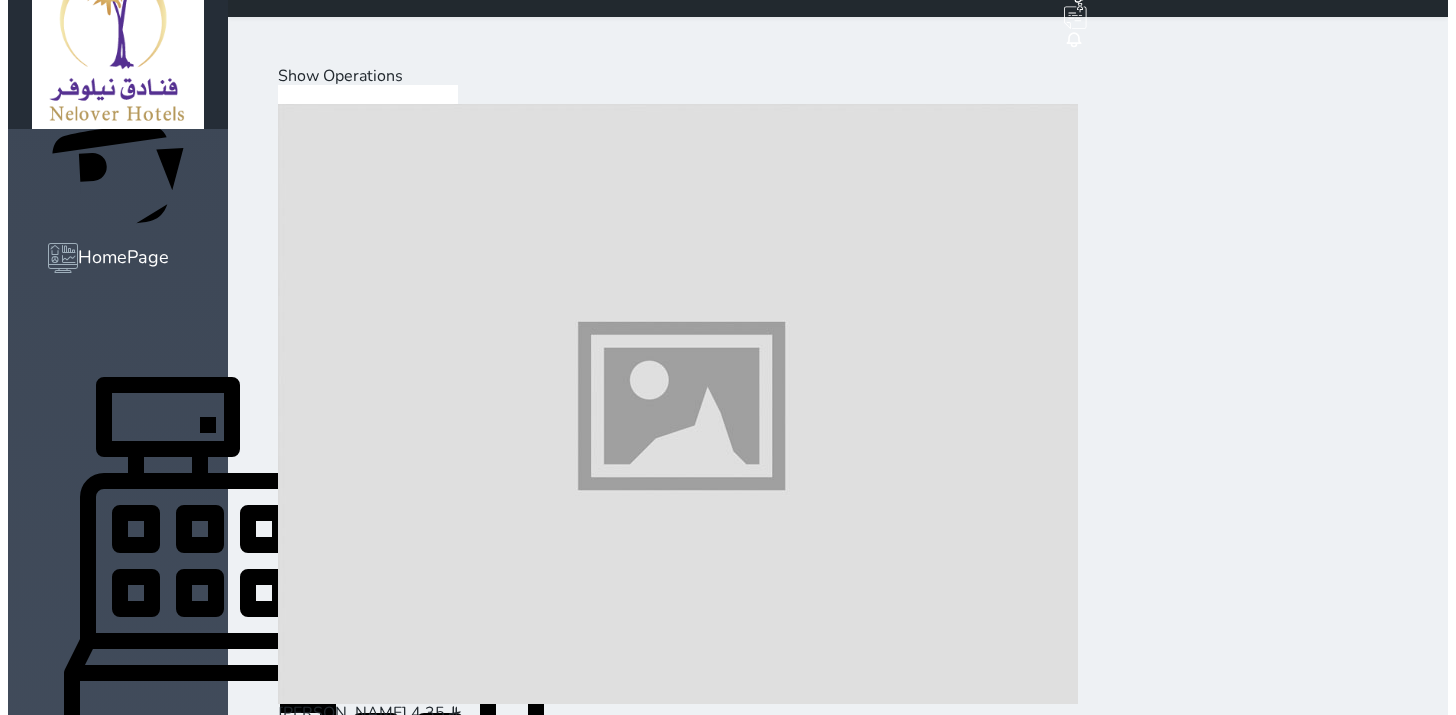 scroll, scrollTop: 444, scrollLeft: 0, axis: vertical 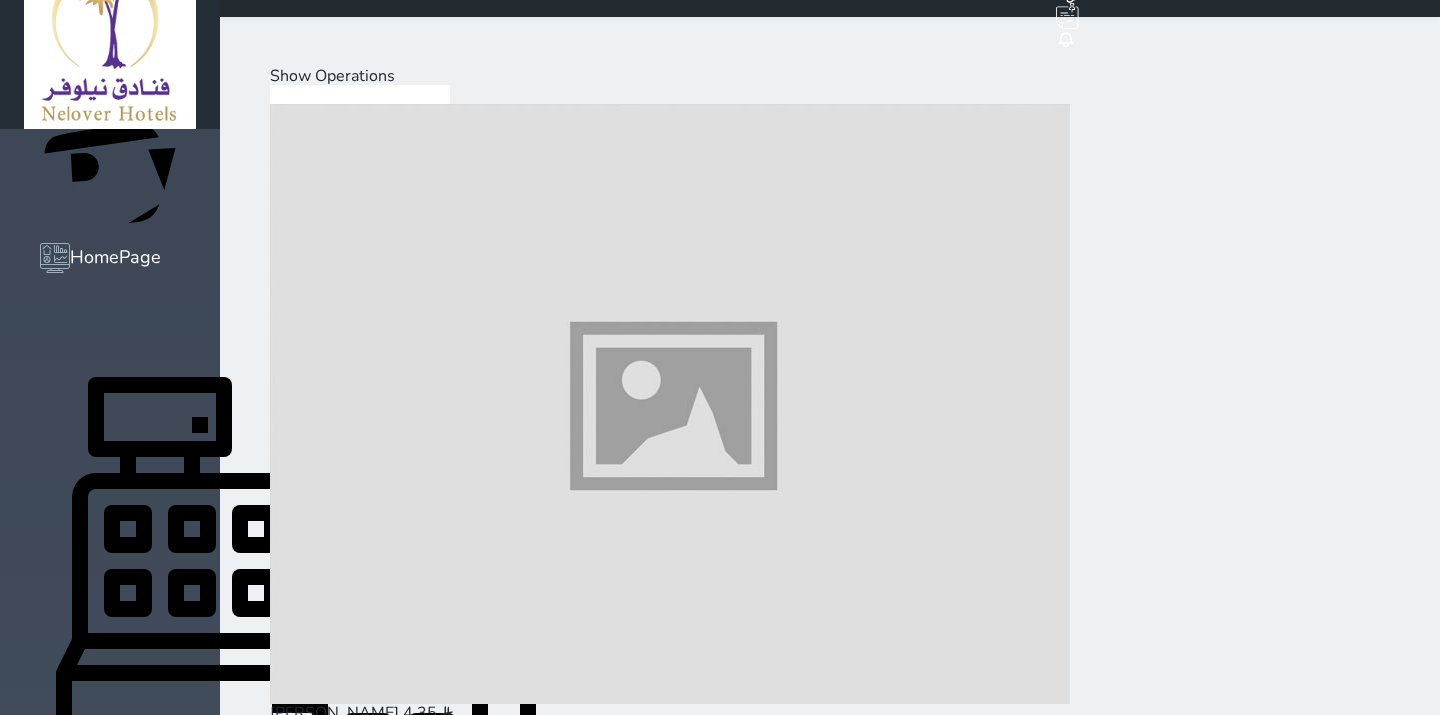 click at bounding box center (670, 8469) 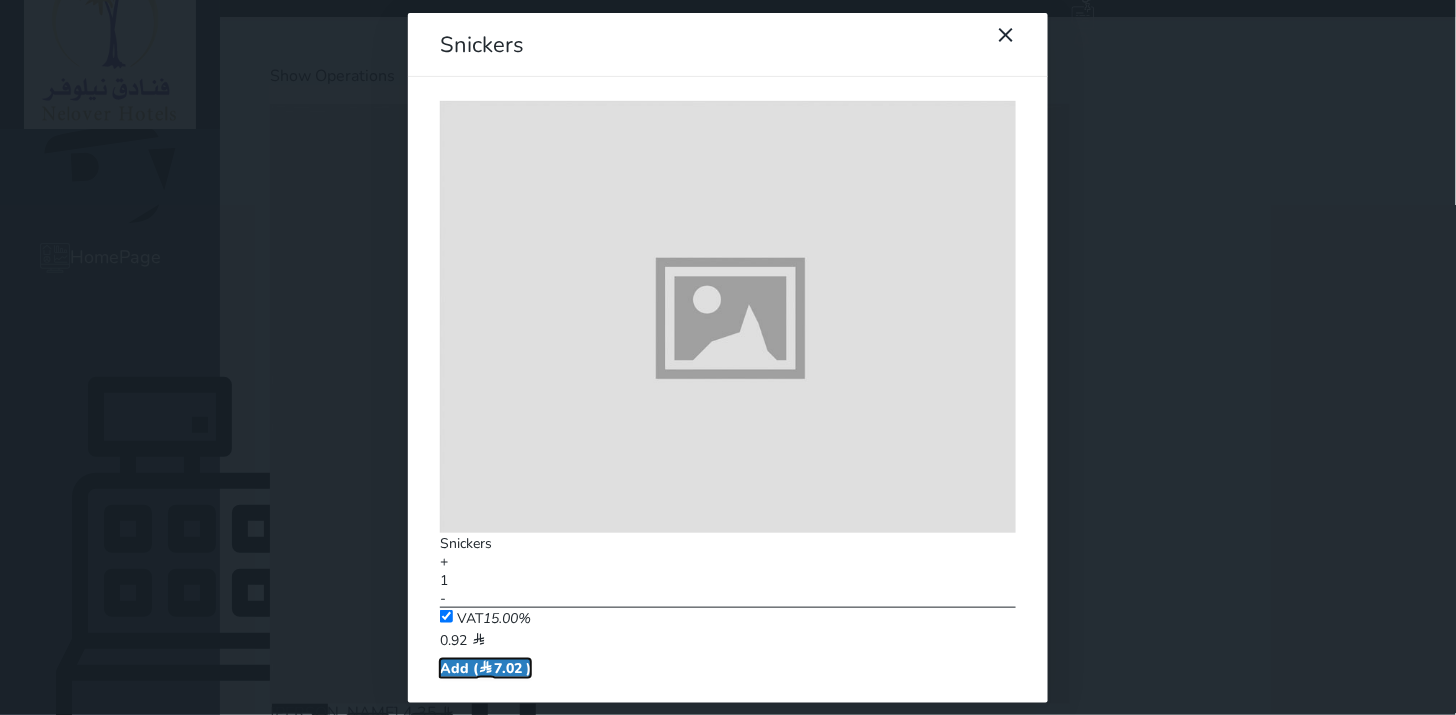 click on "Add  (    7.02 )" at bounding box center [485, 668] 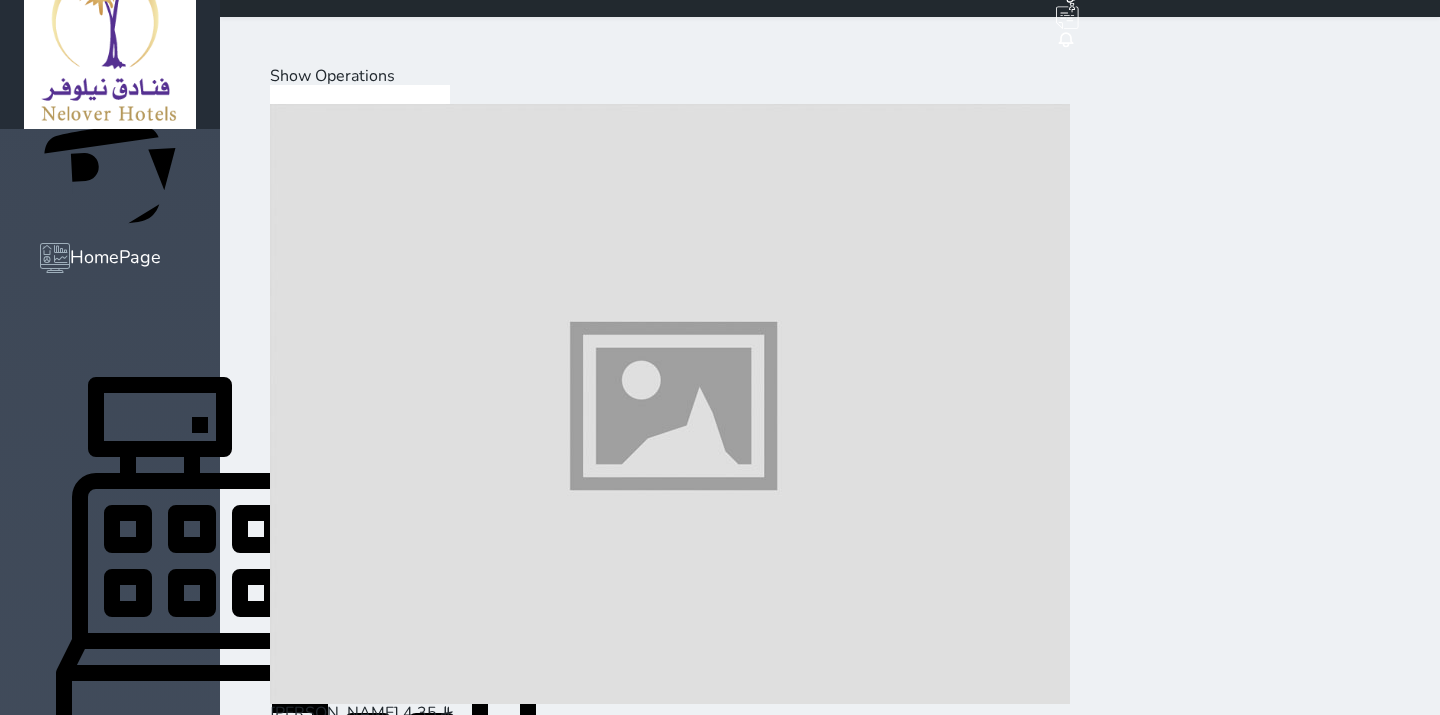 click on "Cold Drinks" at bounding box center (312, 11280) 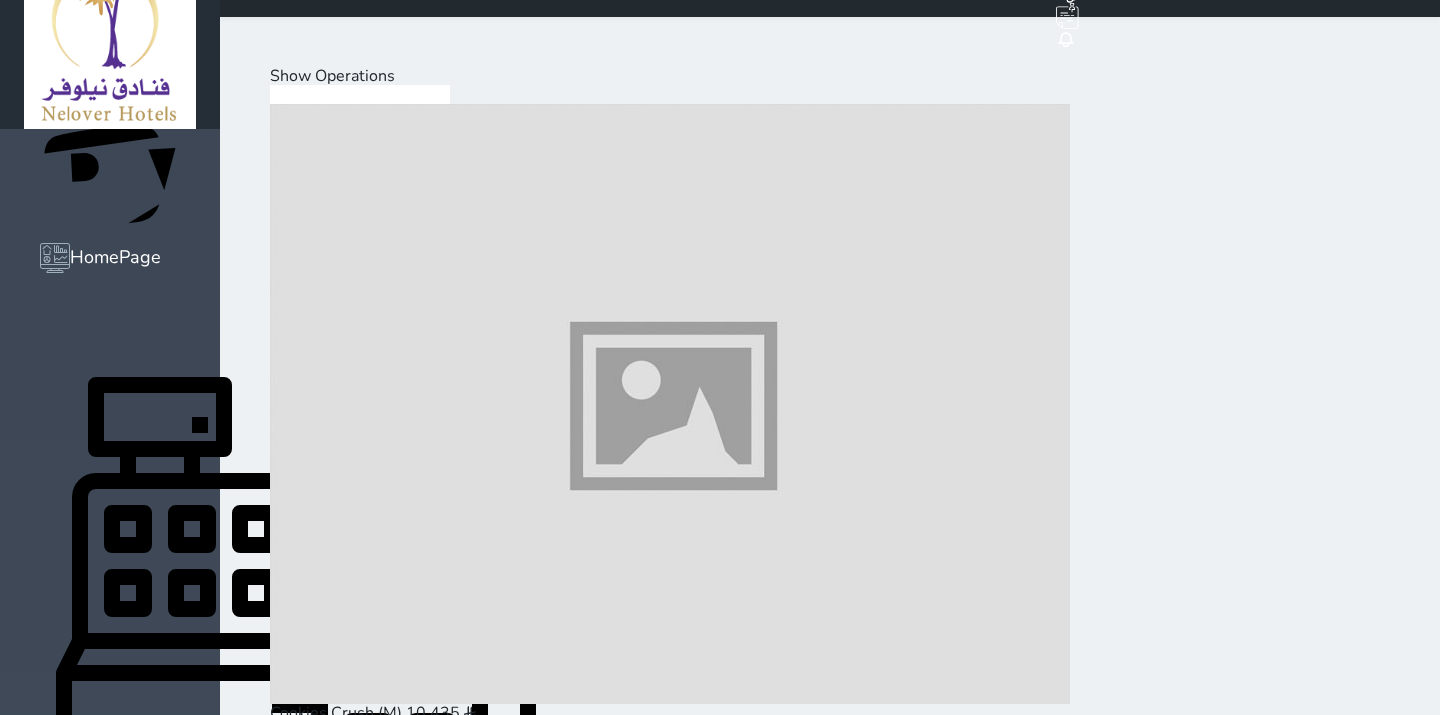 click at bounding box center [670, 1645] 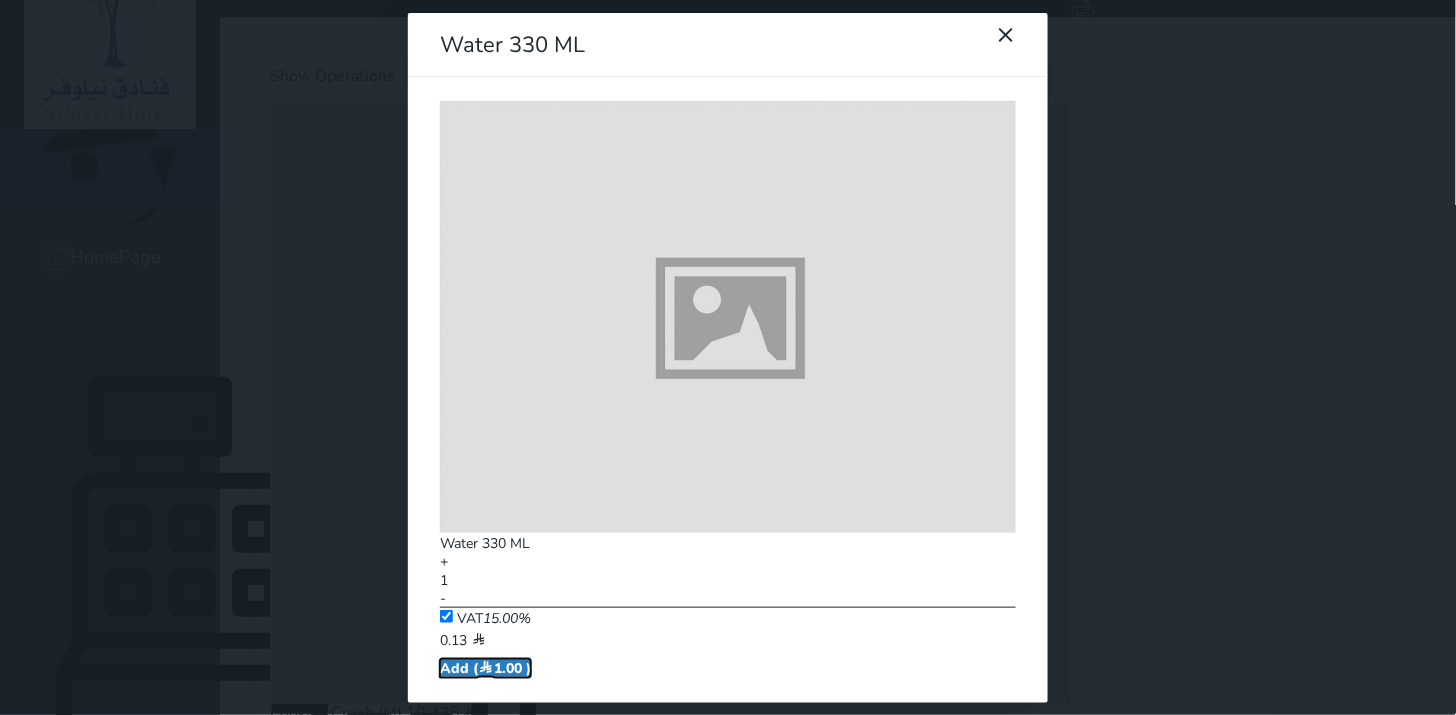 click on "Add  (    1.00 )" at bounding box center [485, 668] 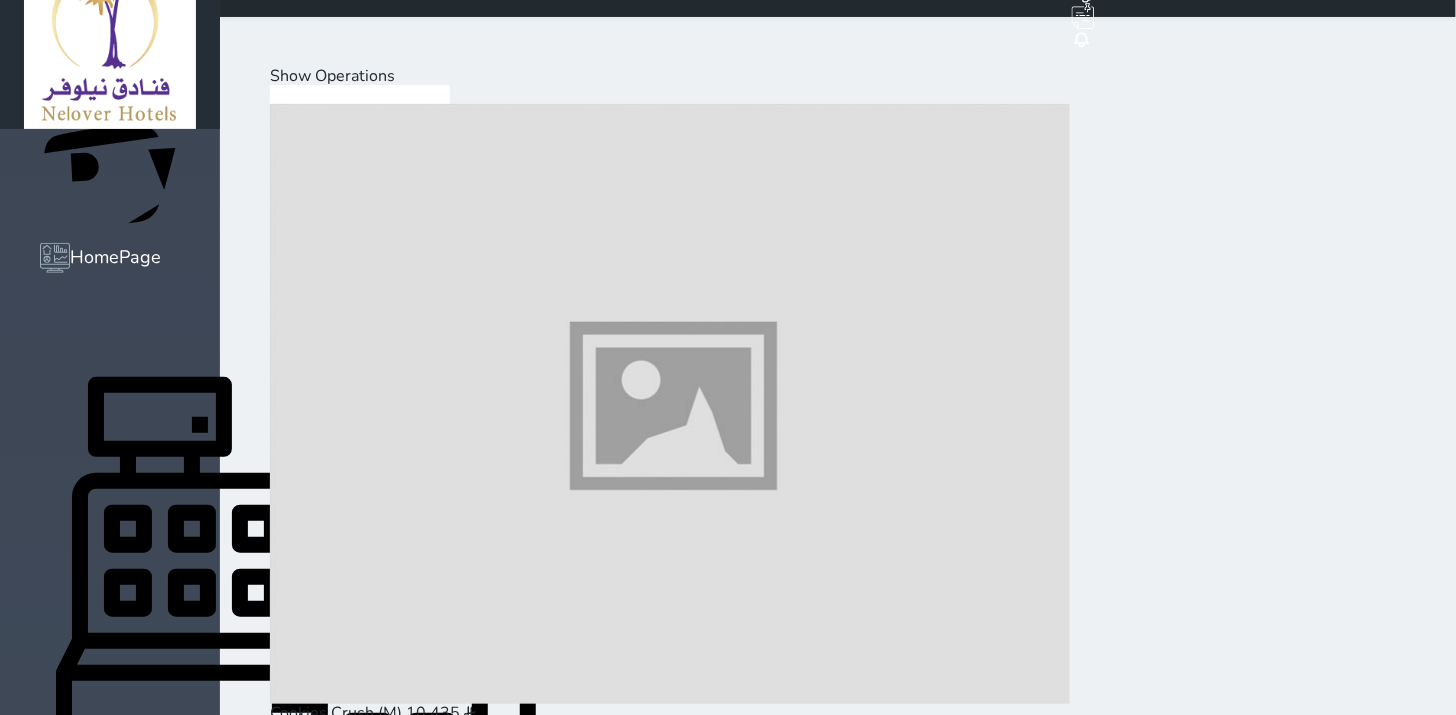 click on "Add  (    1.00 )" at bounding box center (513, 664) 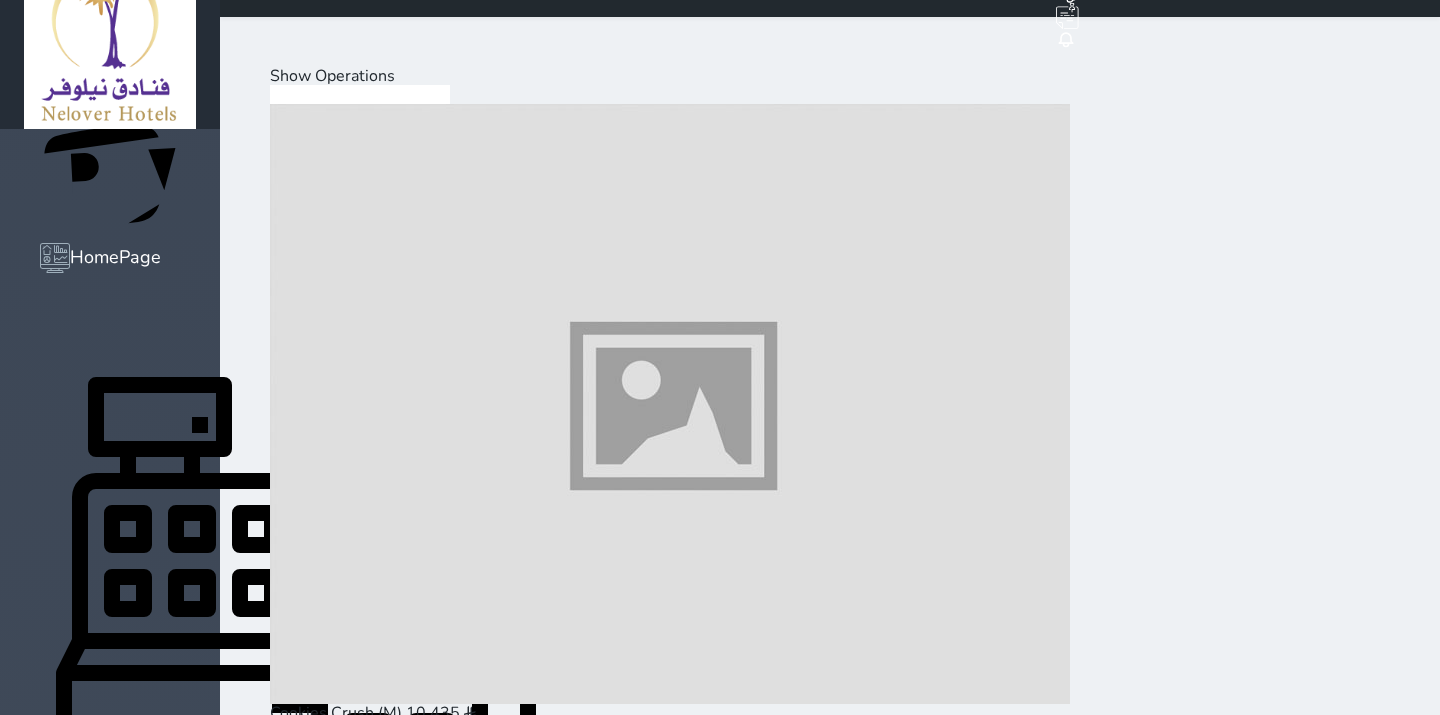 click at bounding box center (271, 20230) 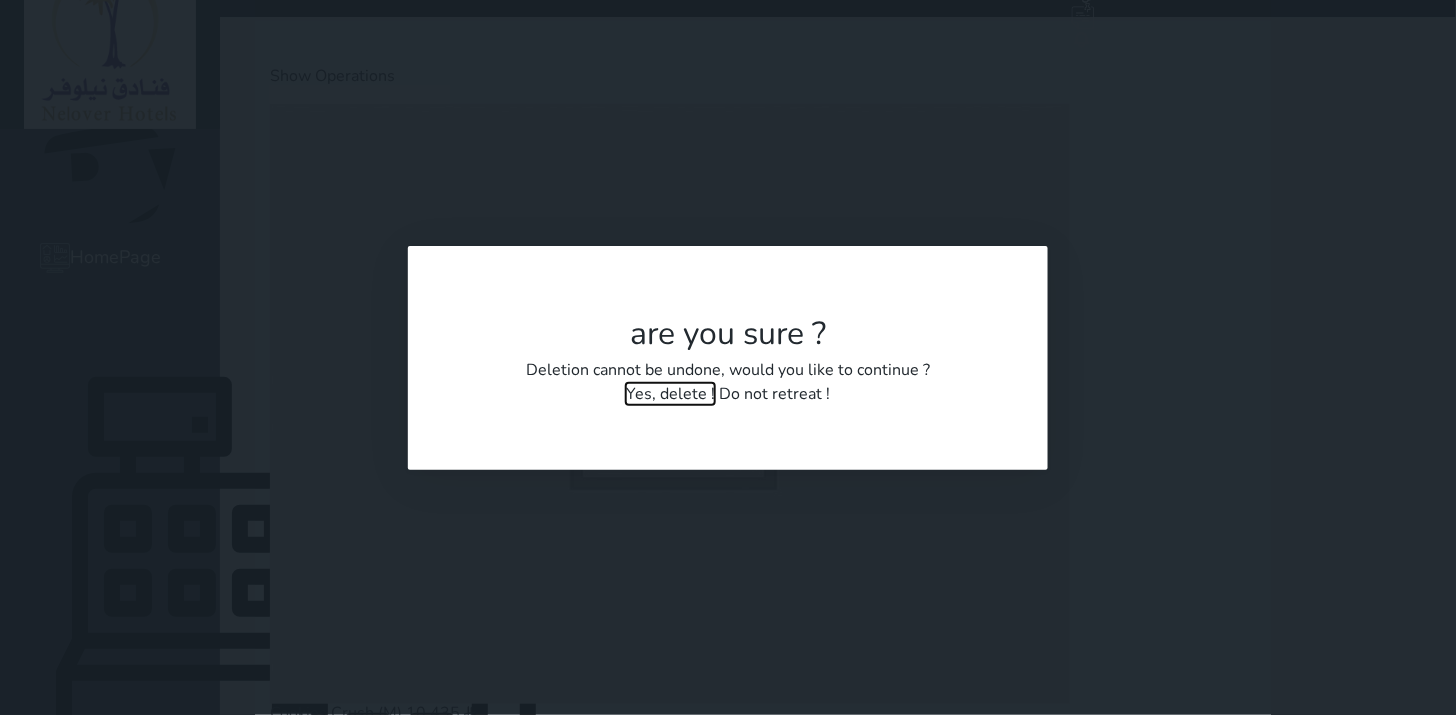 click on "Yes, delete !" at bounding box center (670, 394) 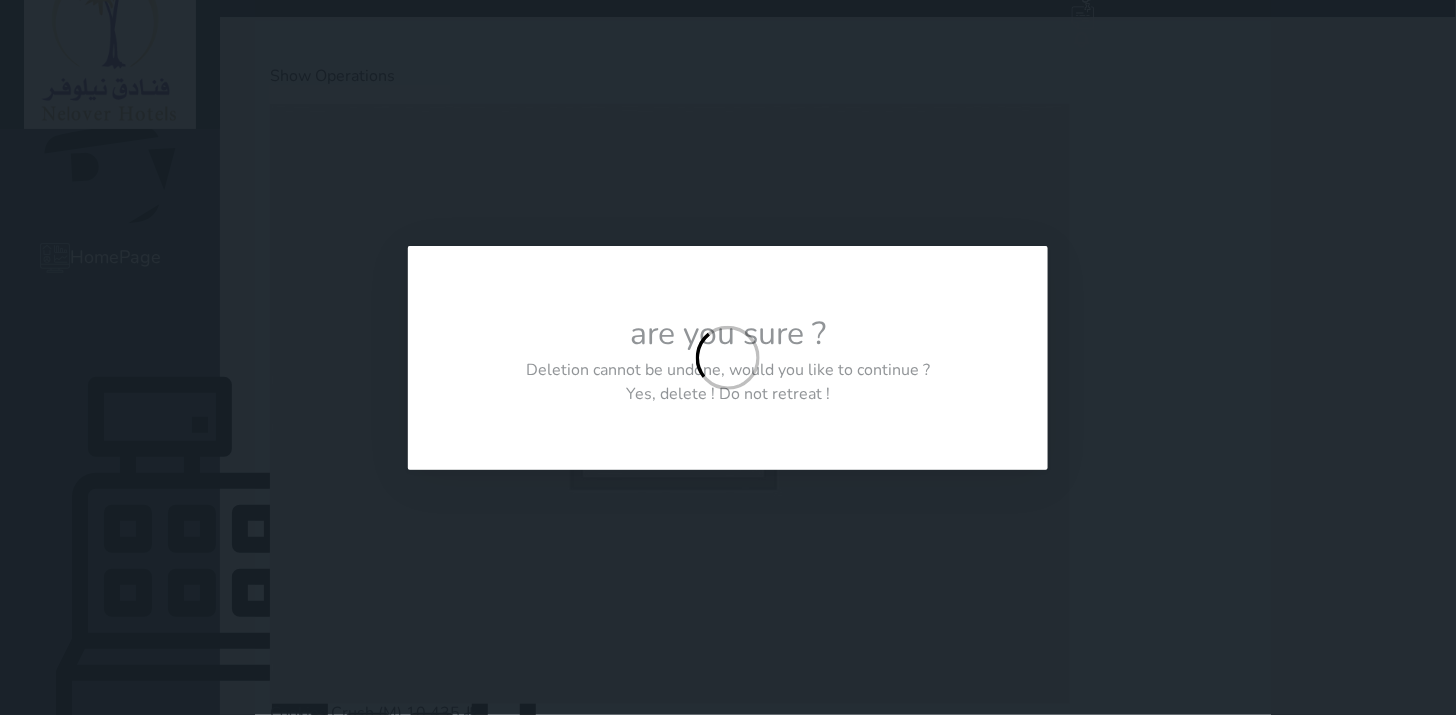 click at bounding box center [728, 358] 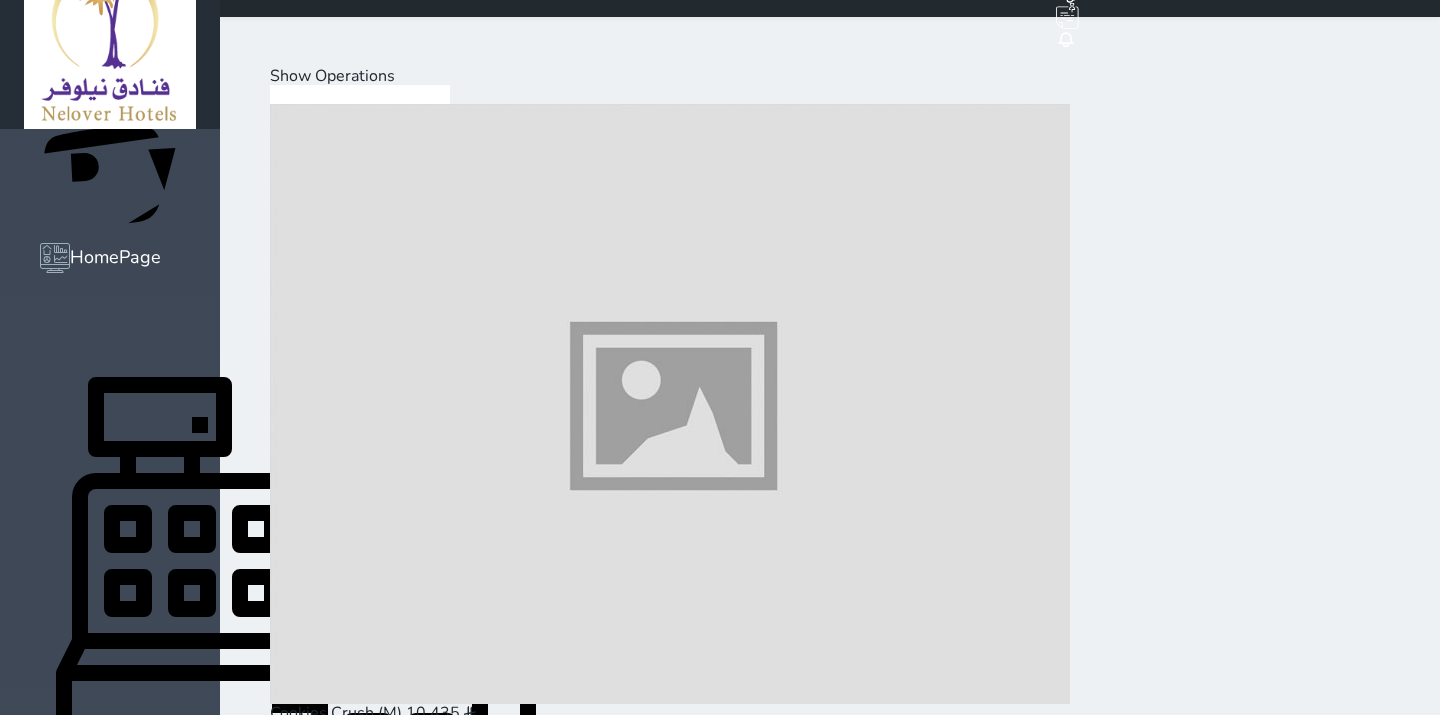 click at bounding box center (271, 20235) 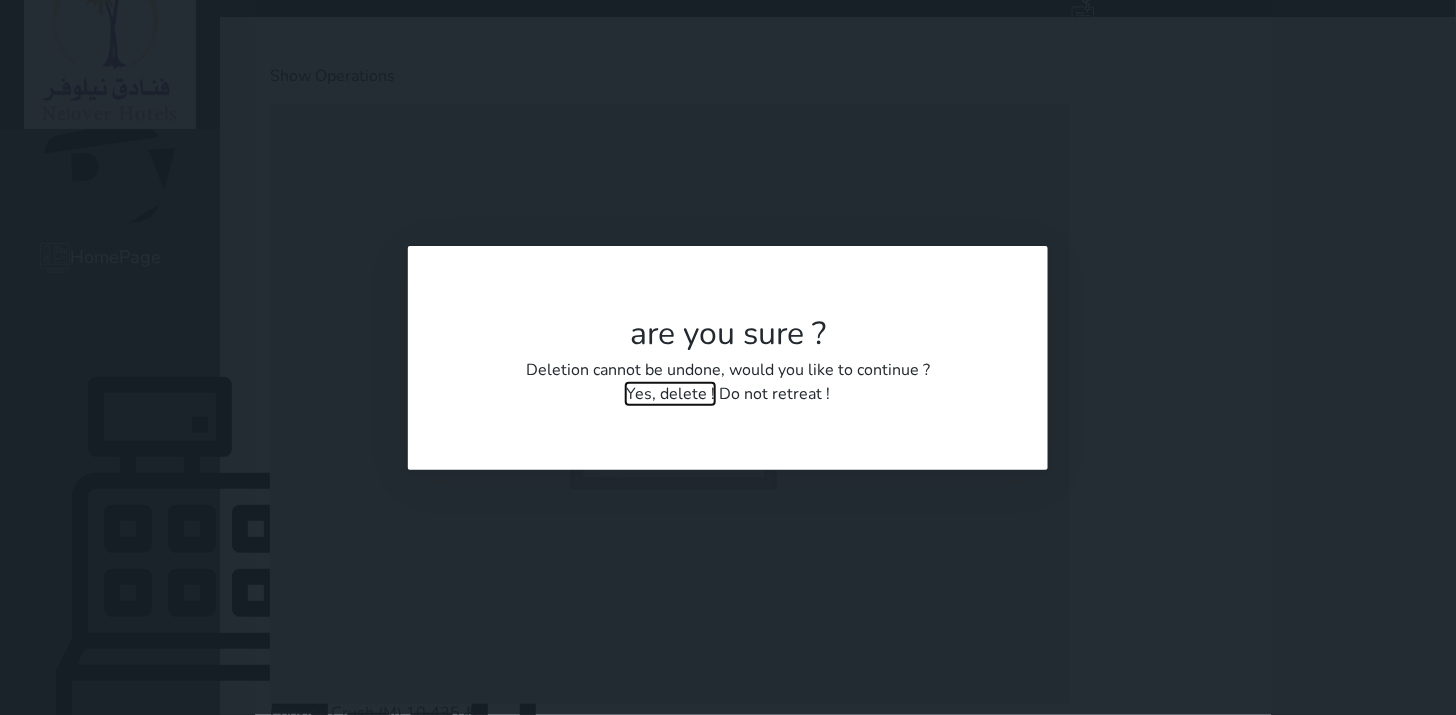 click on "Yes, delete !" at bounding box center [670, 394] 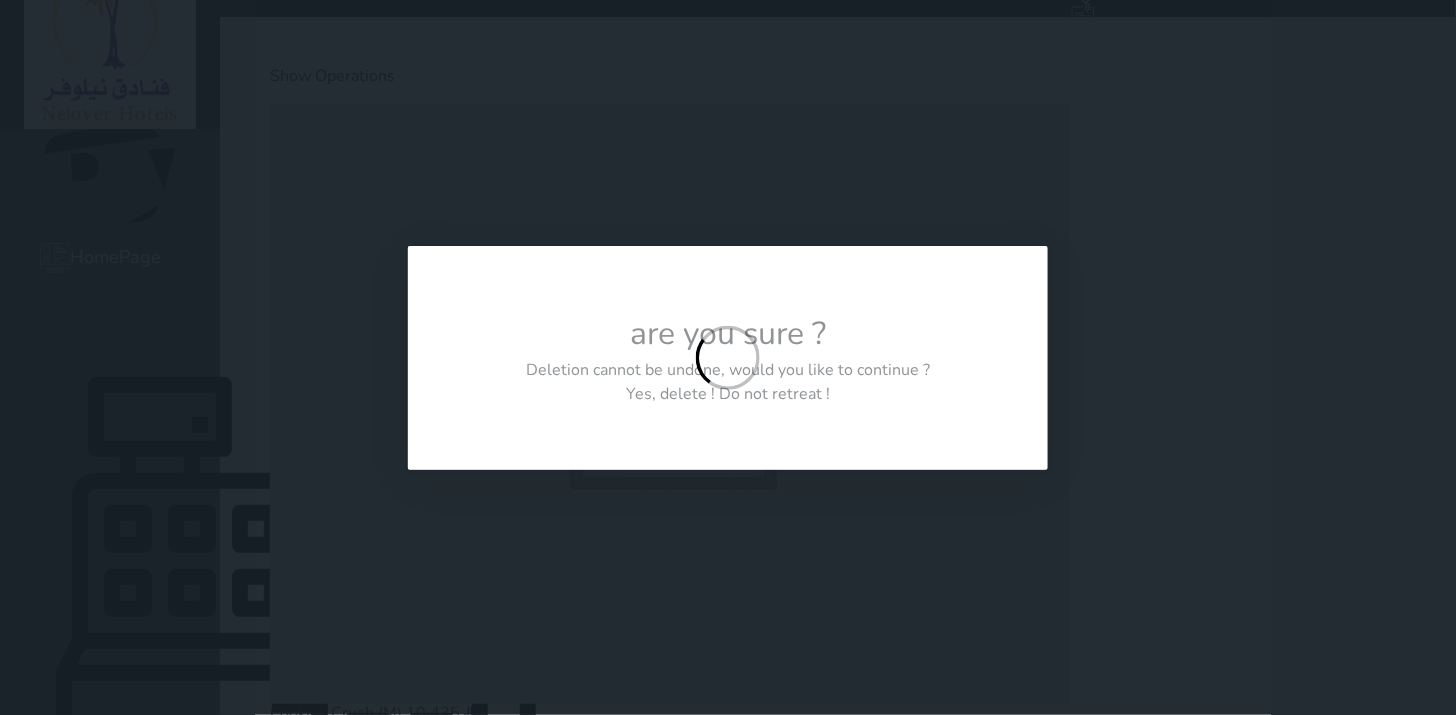 click at bounding box center (728, 358) 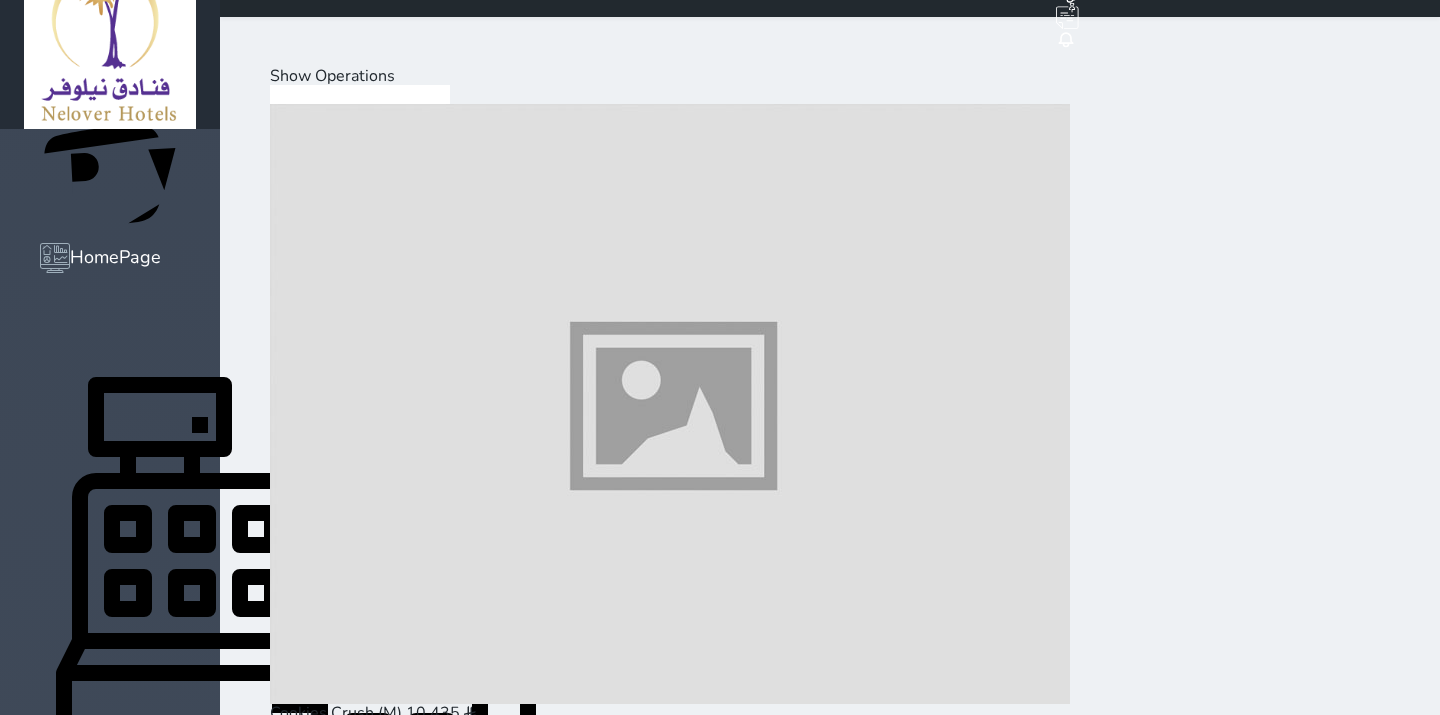 click on "Pay (8.02  )" at bounding box center (318, 20365) 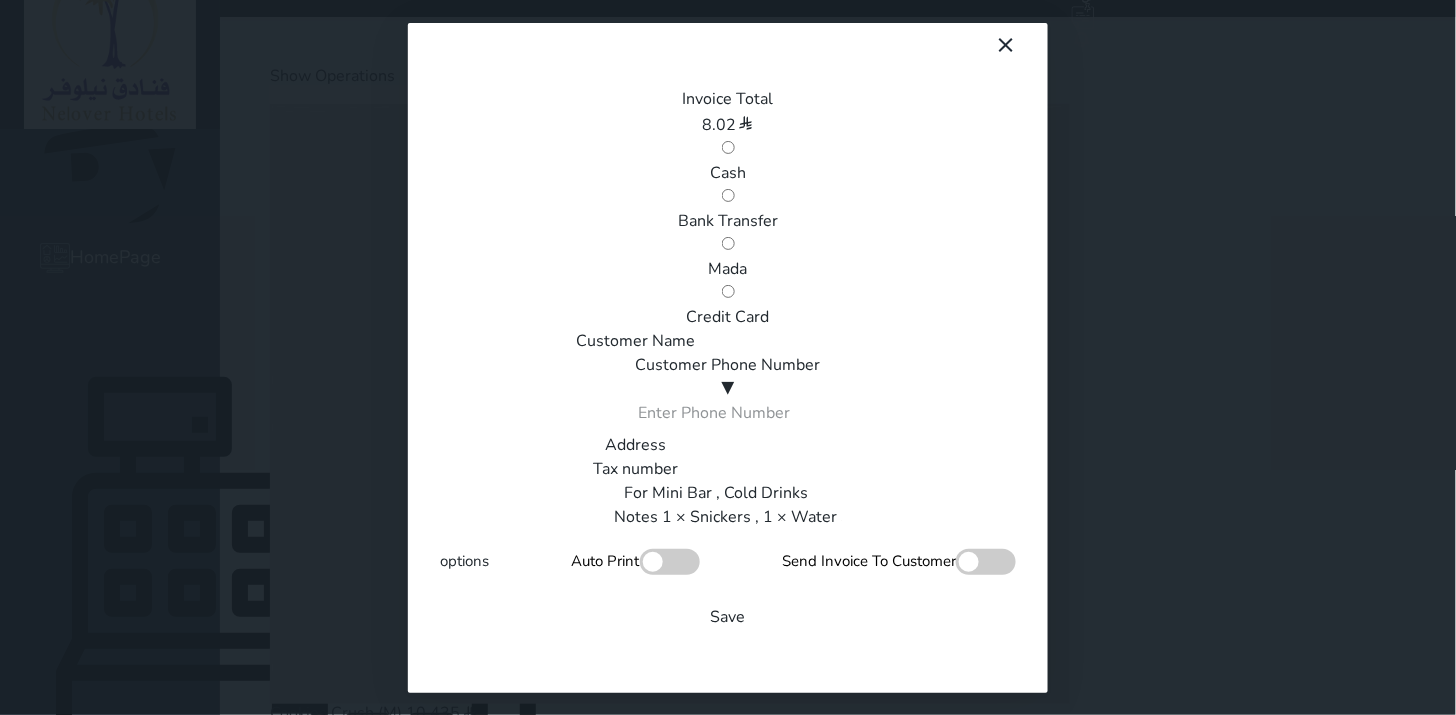 scroll, scrollTop: 8, scrollLeft: 0, axis: vertical 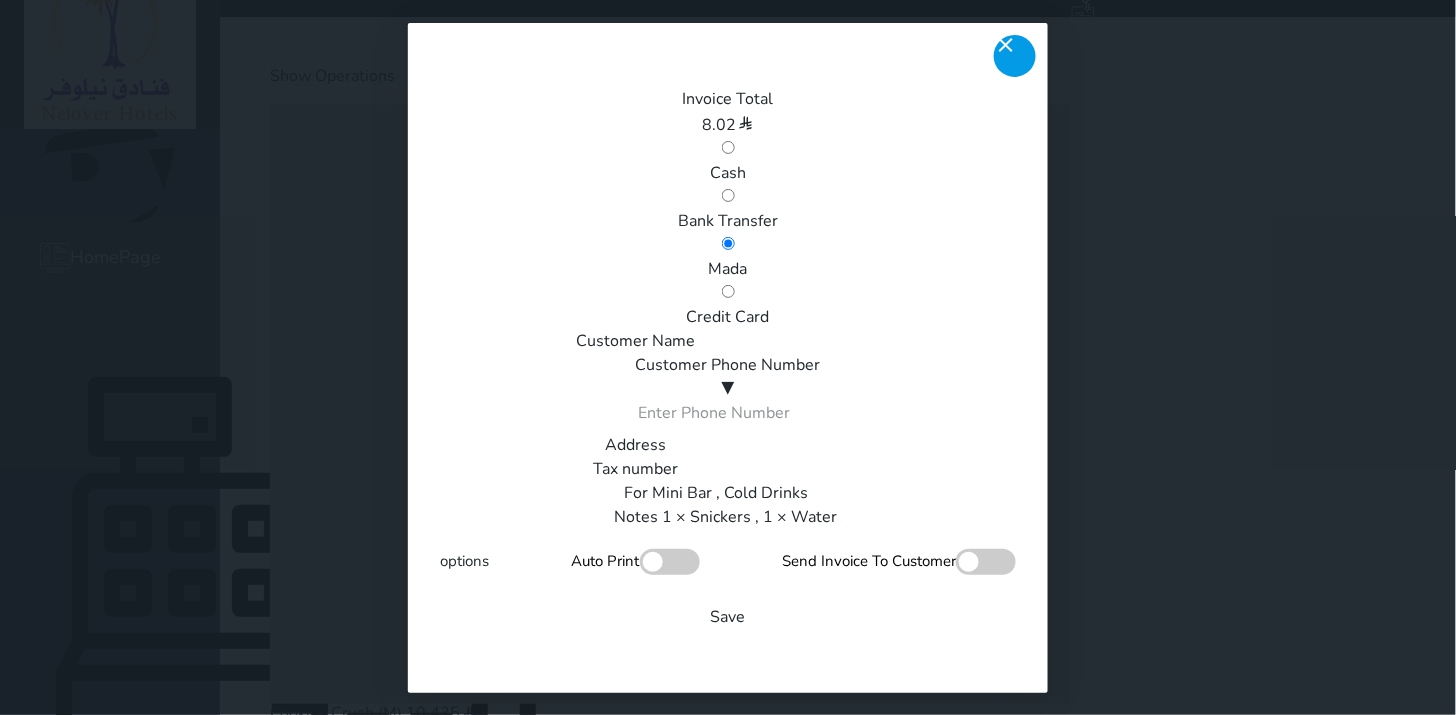 click 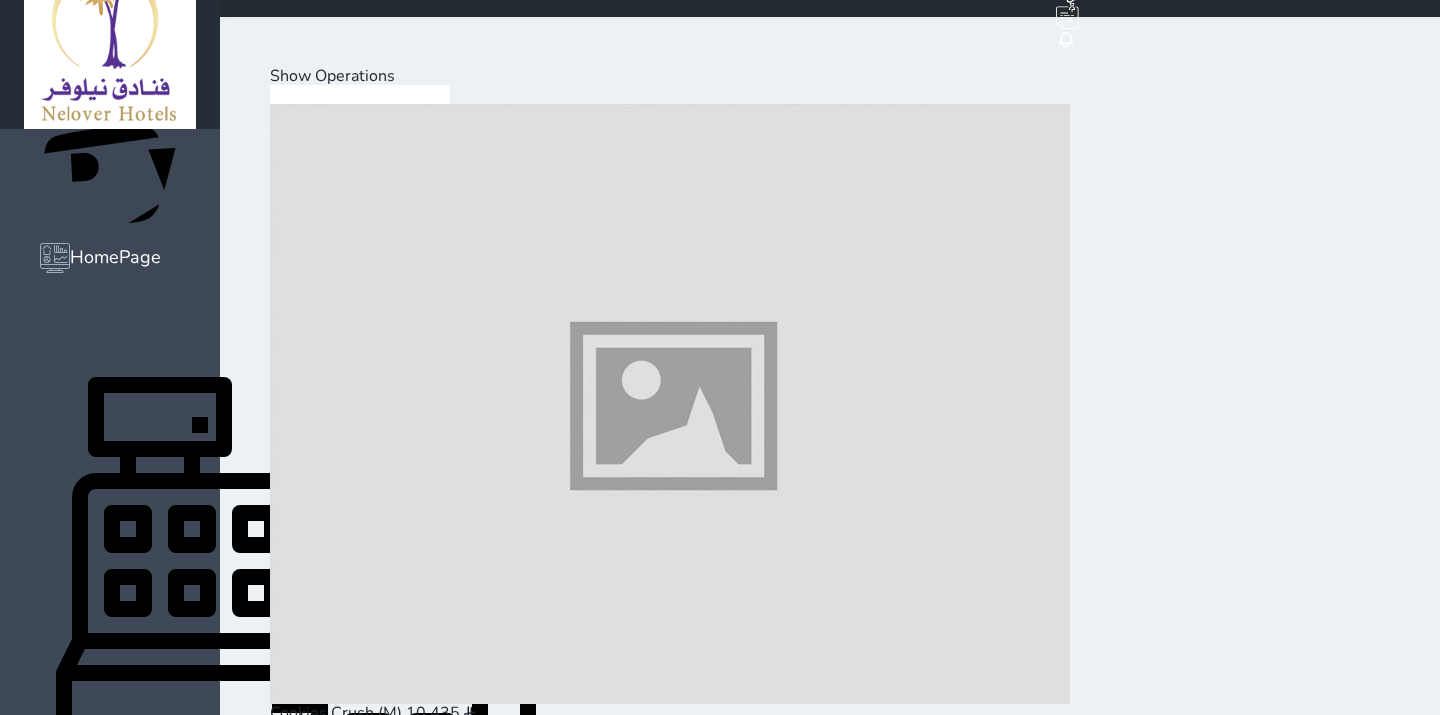 click on "Pay (8.02  )" at bounding box center [318, 20365] 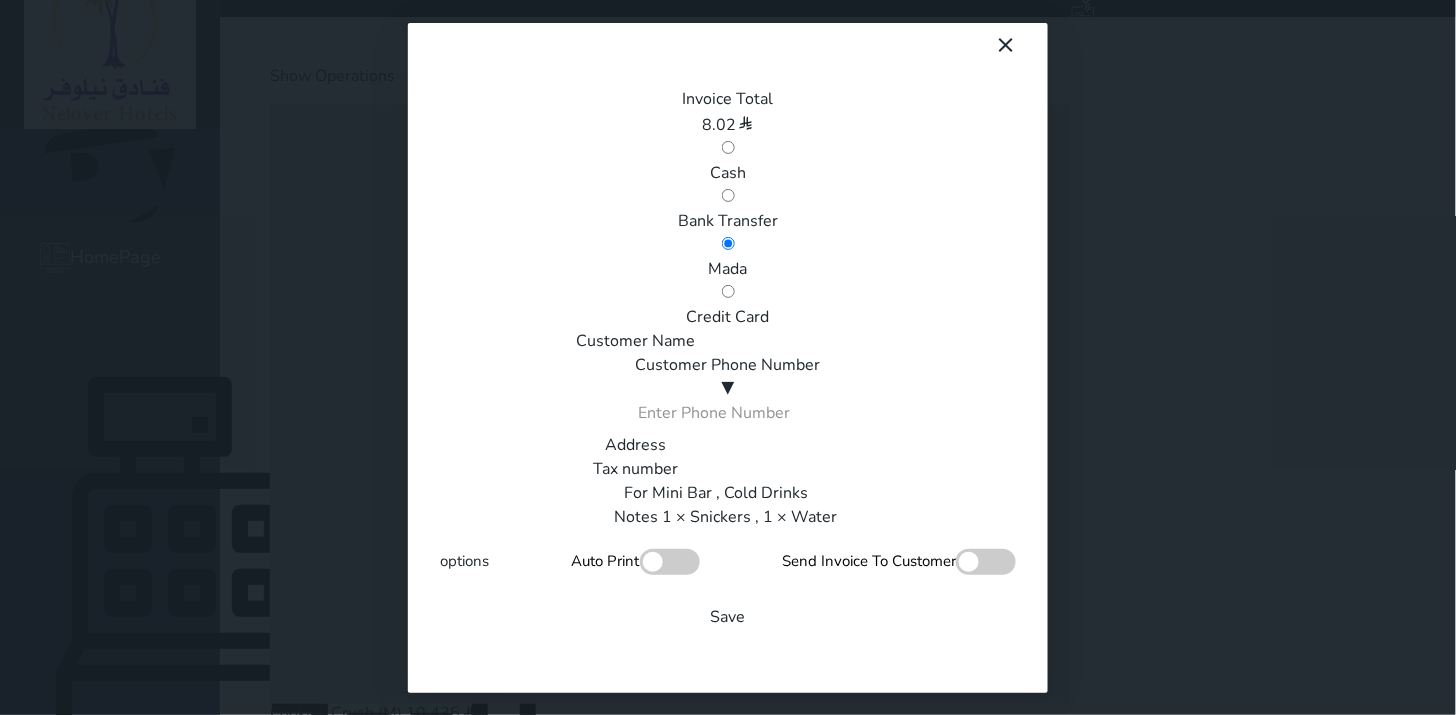 scroll, scrollTop: 342, scrollLeft: 0, axis: vertical 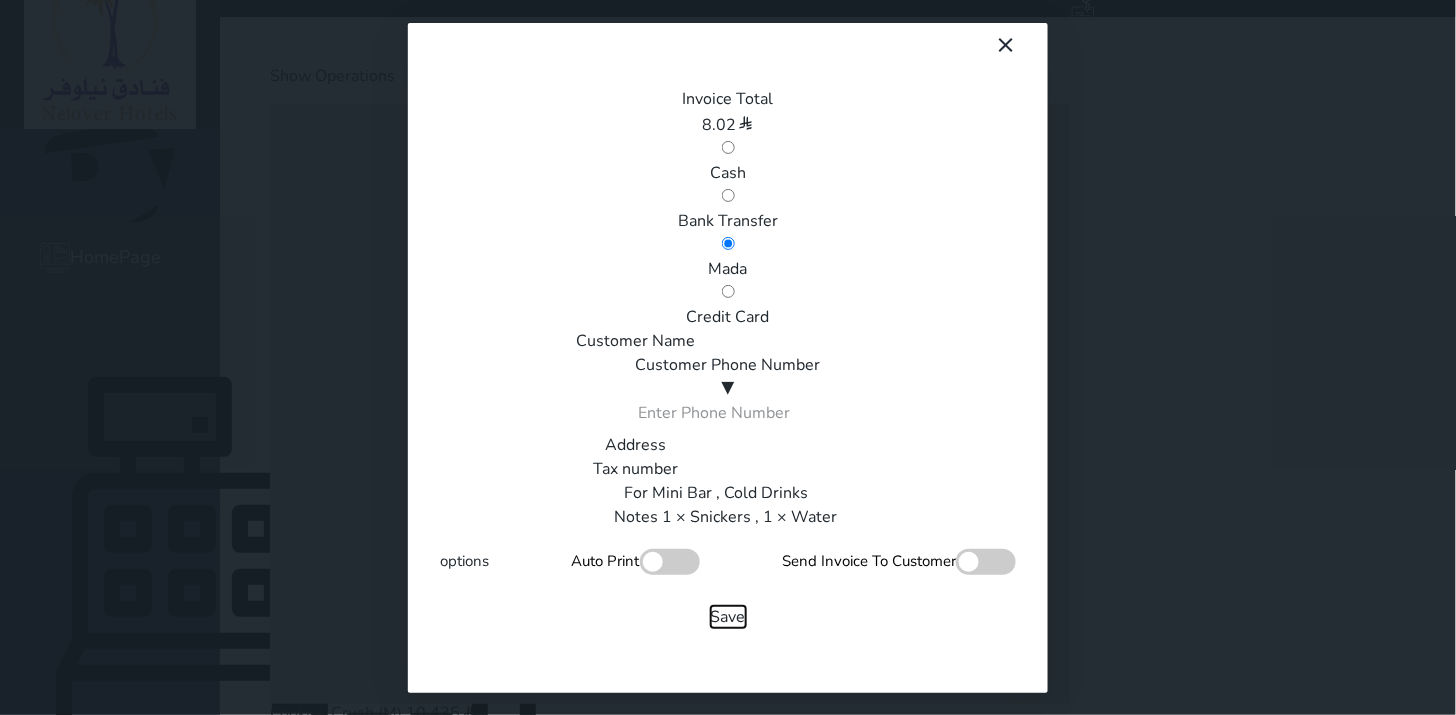 click on "Save" at bounding box center (728, 617) 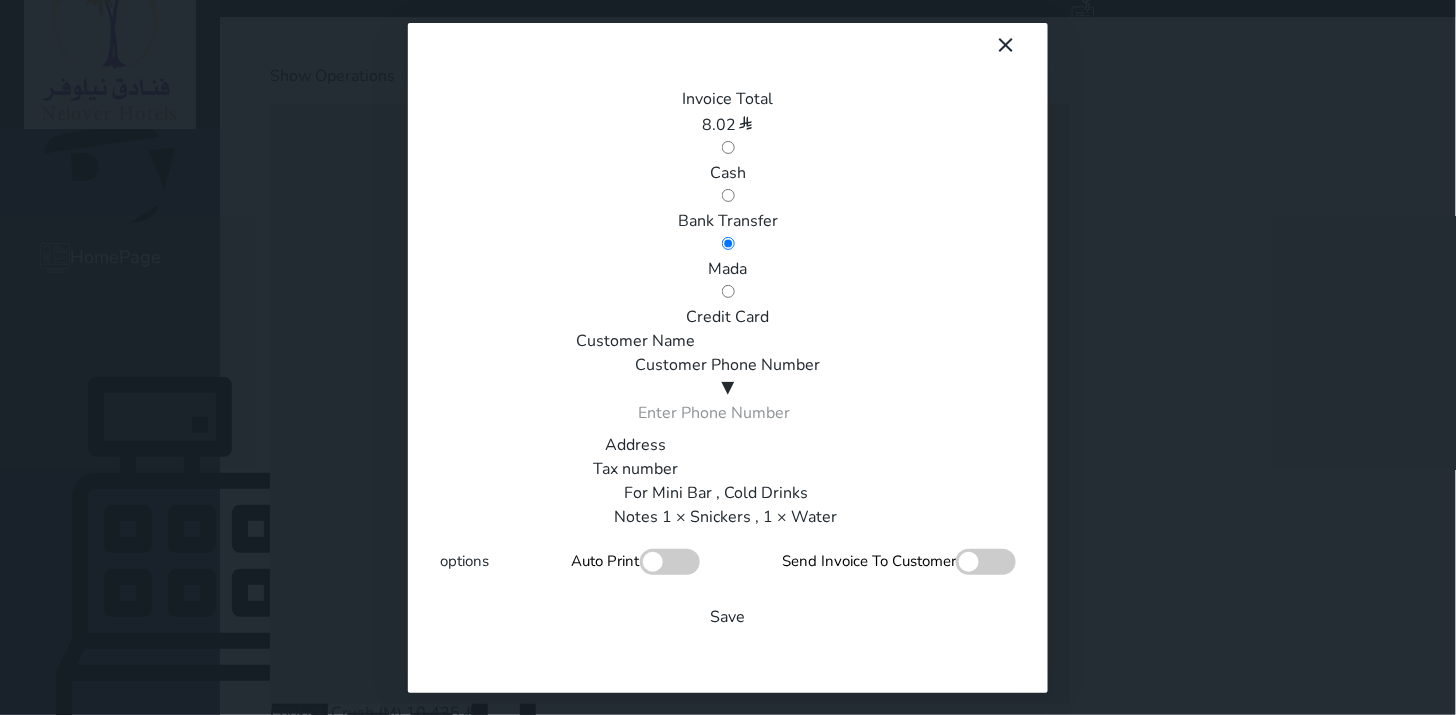 click at bounding box center (0, 0) 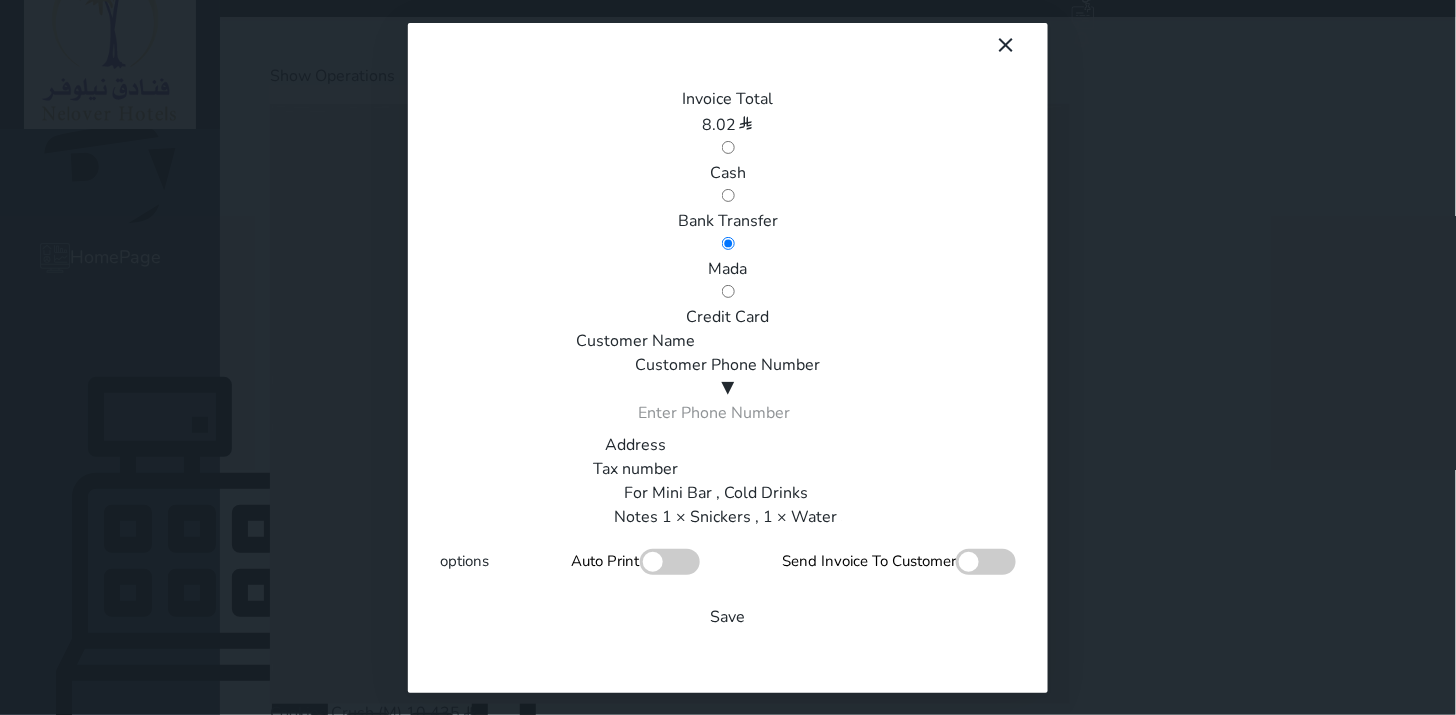 type 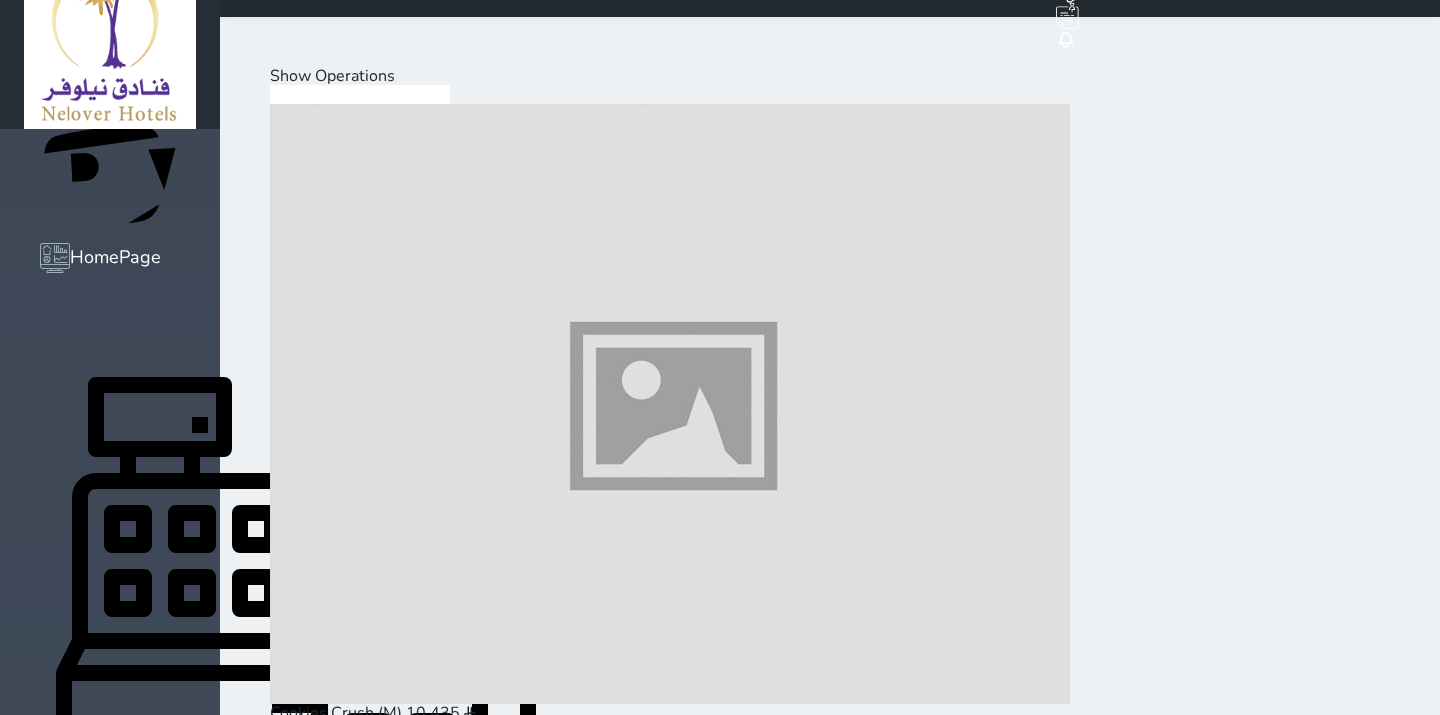 click on "Select Customer" at bounding box center (331, 20002) 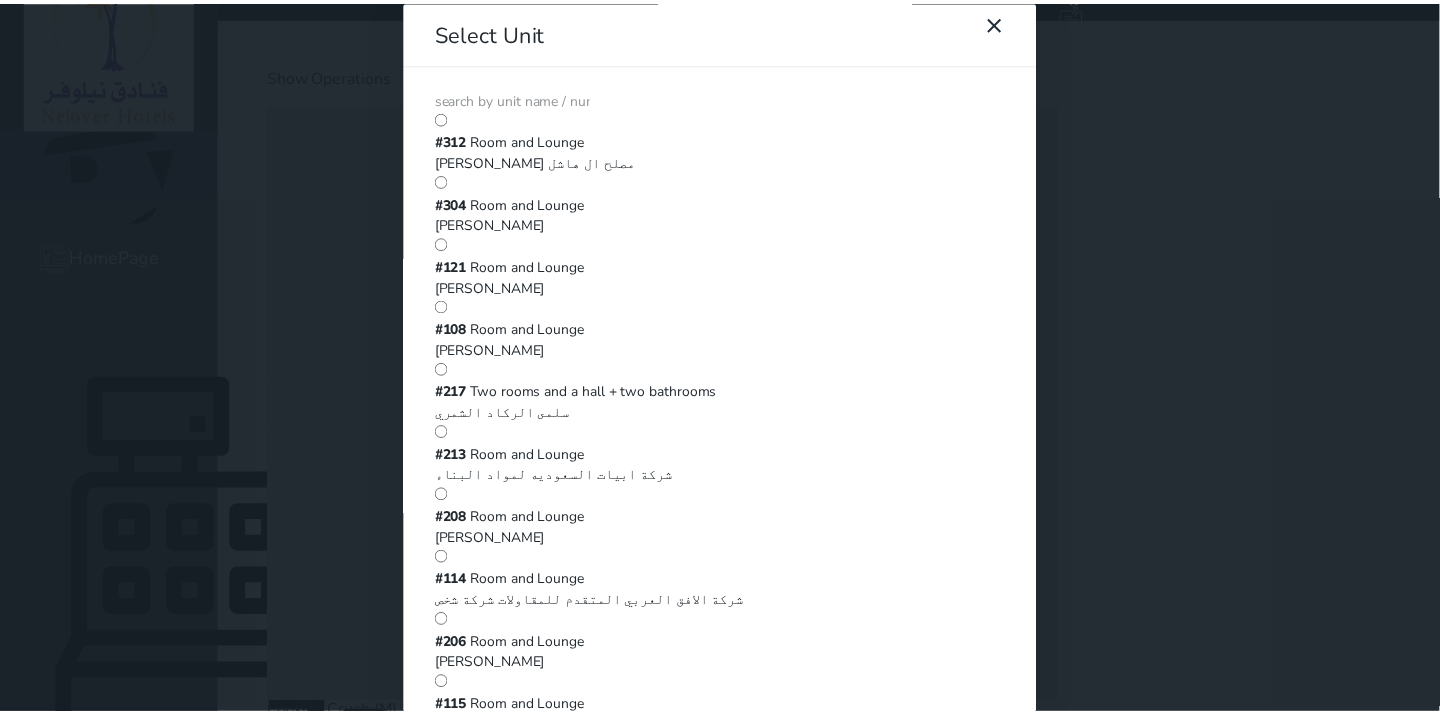 scroll, scrollTop: 873, scrollLeft: 0, axis: vertical 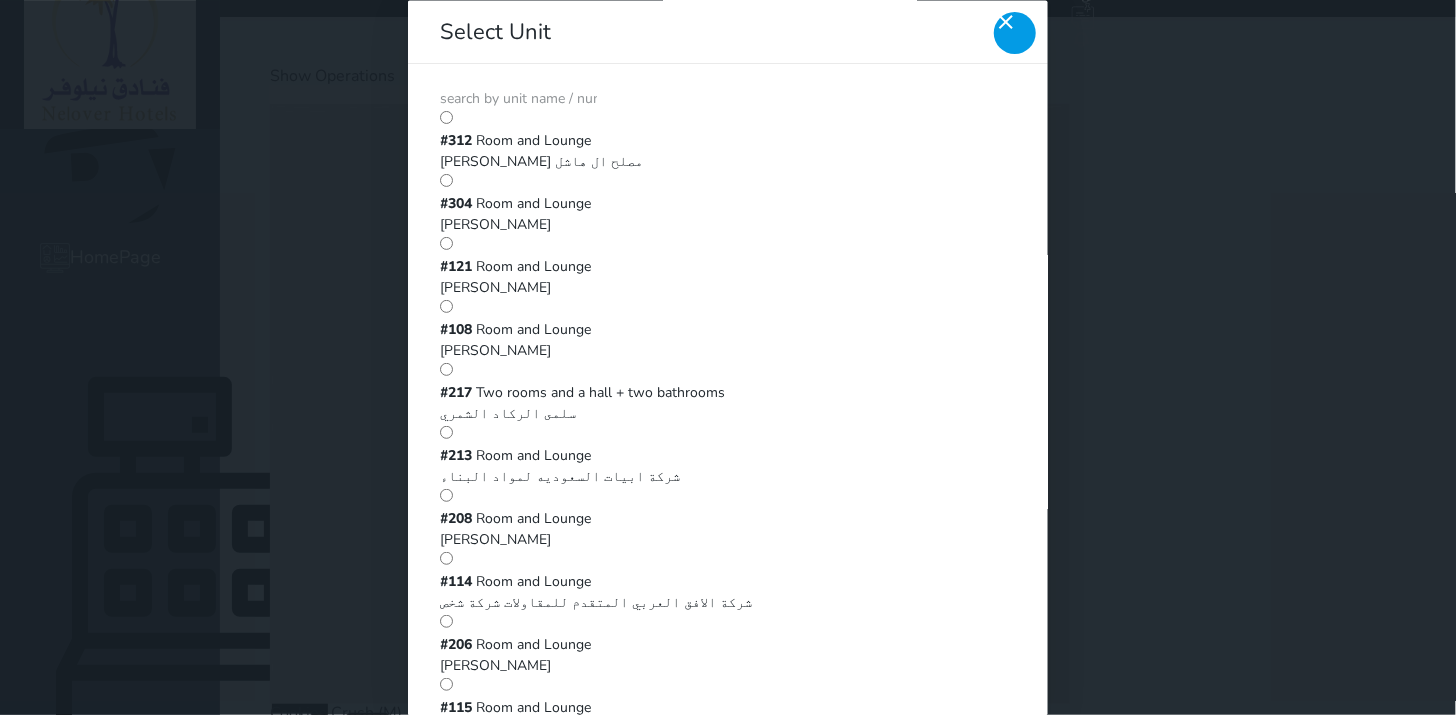 click 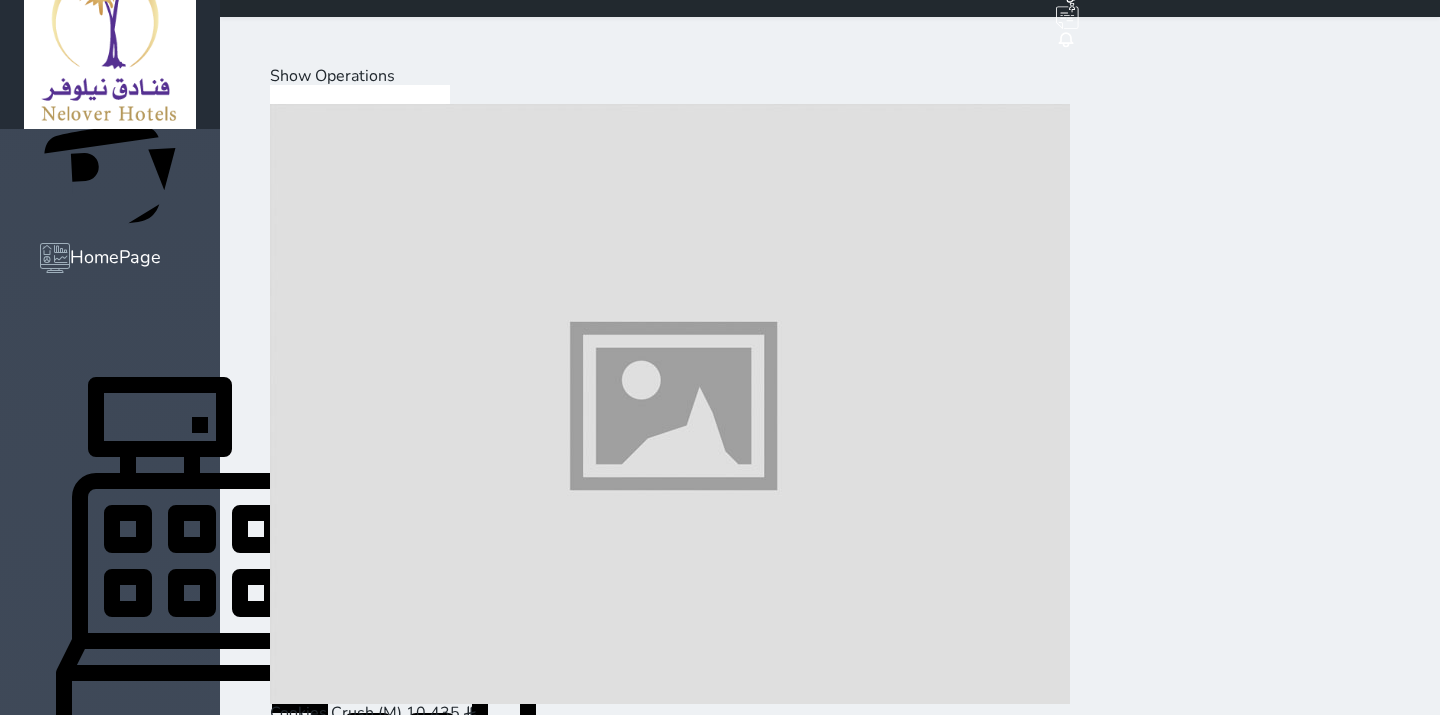 click on "Show Operations" at bounding box center (332, 76) 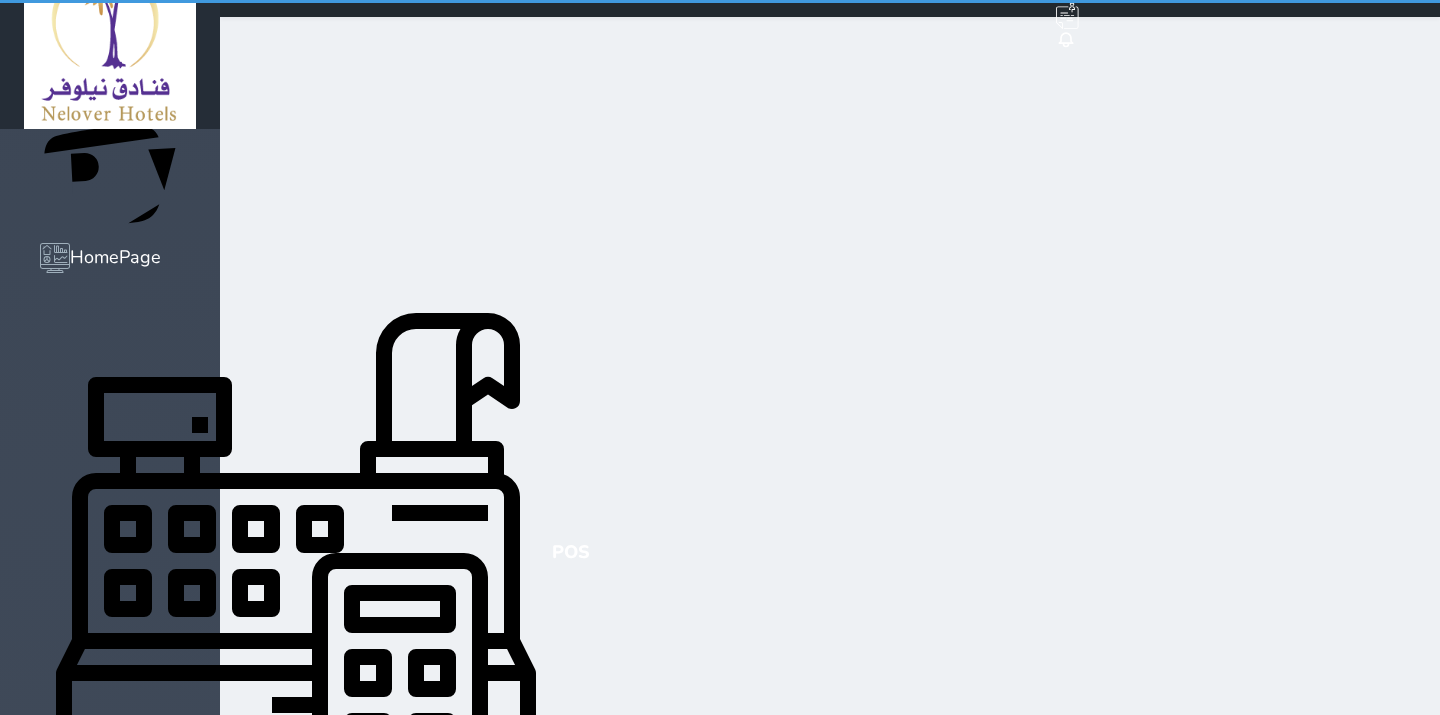click on "Show Operations" at bounding box center (332, 76) 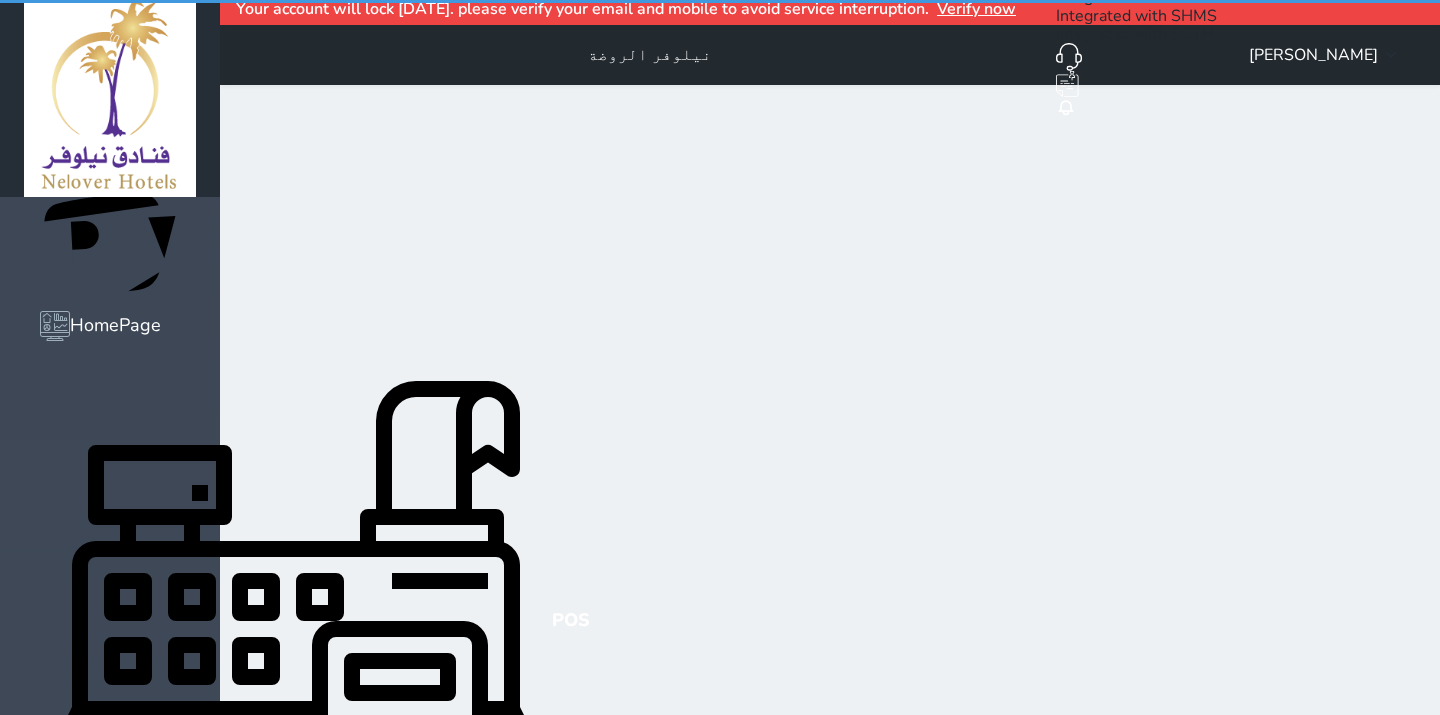 scroll, scrollTop: 0, scrollLeft: 0, axis: both 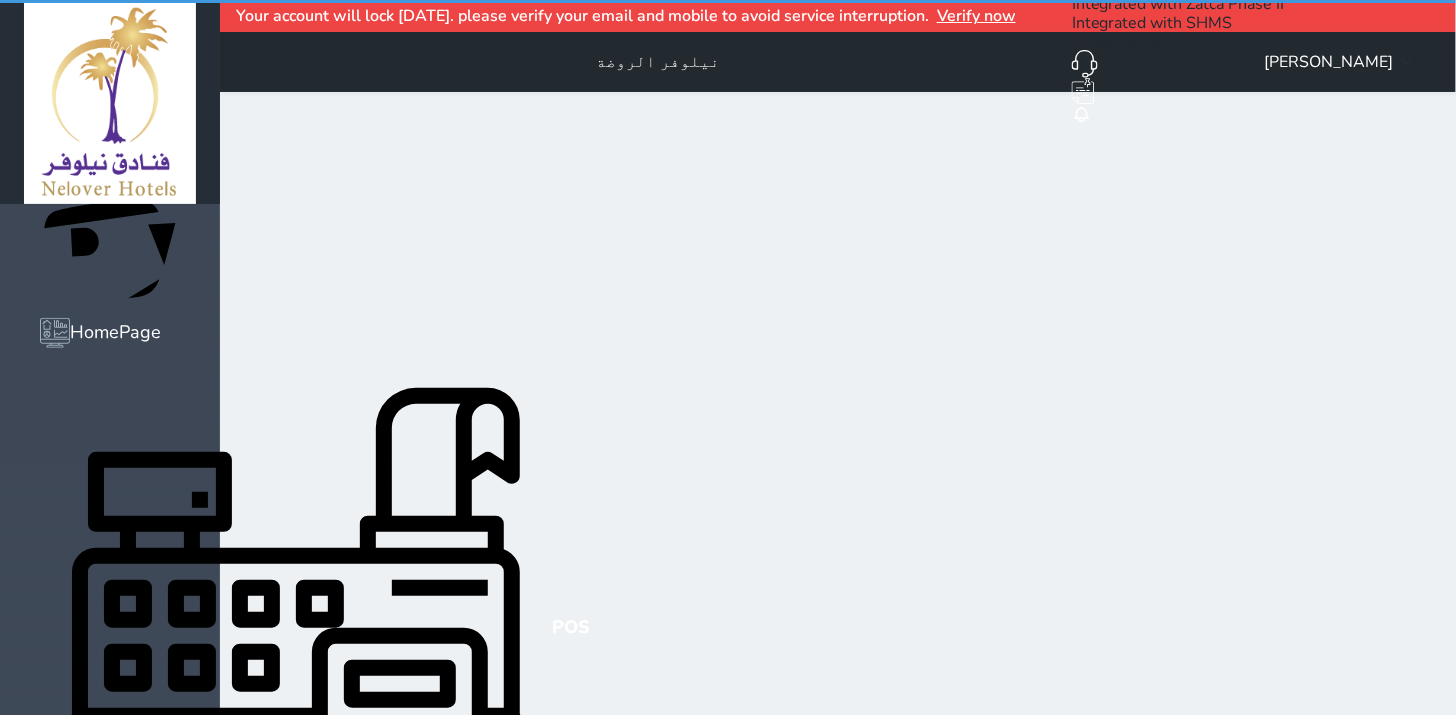 select on "invoice" 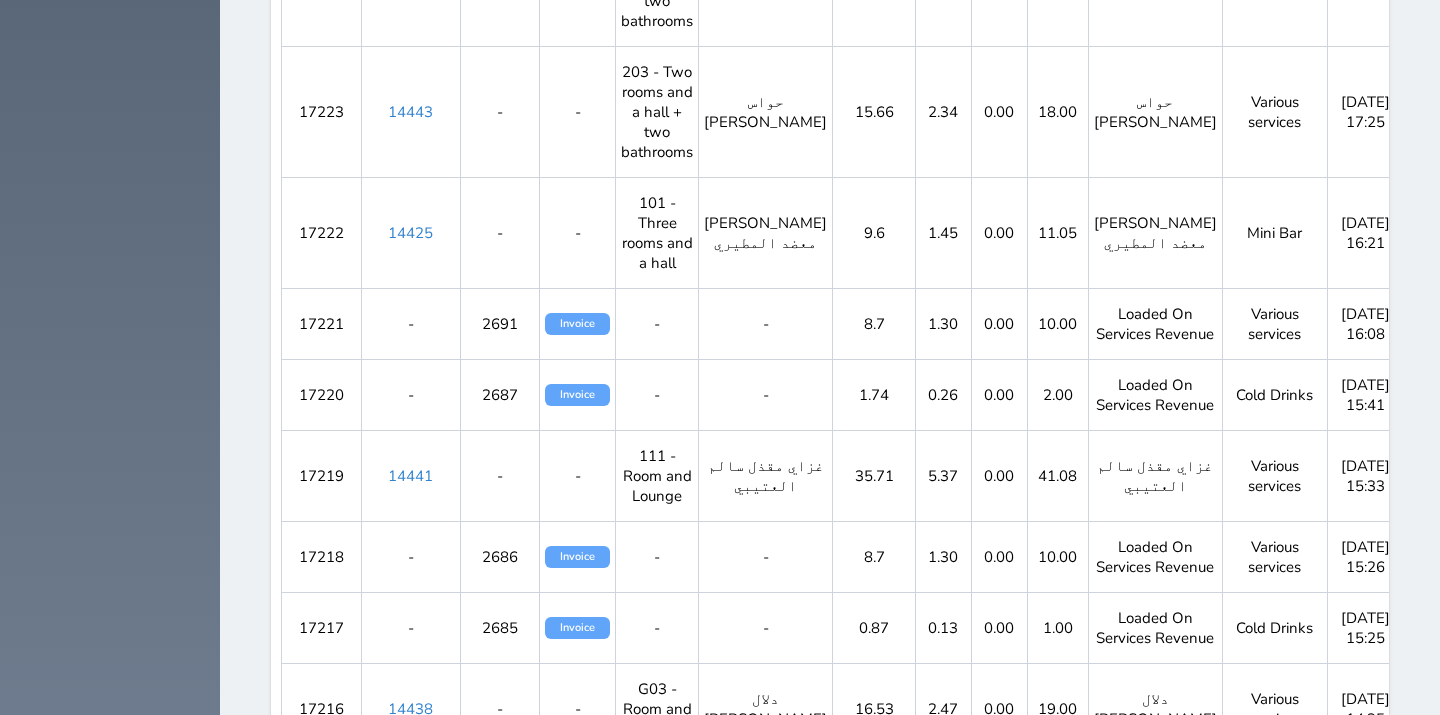 scroll, scrollTop: 1222, scrollLeft: 0, axis: vertical 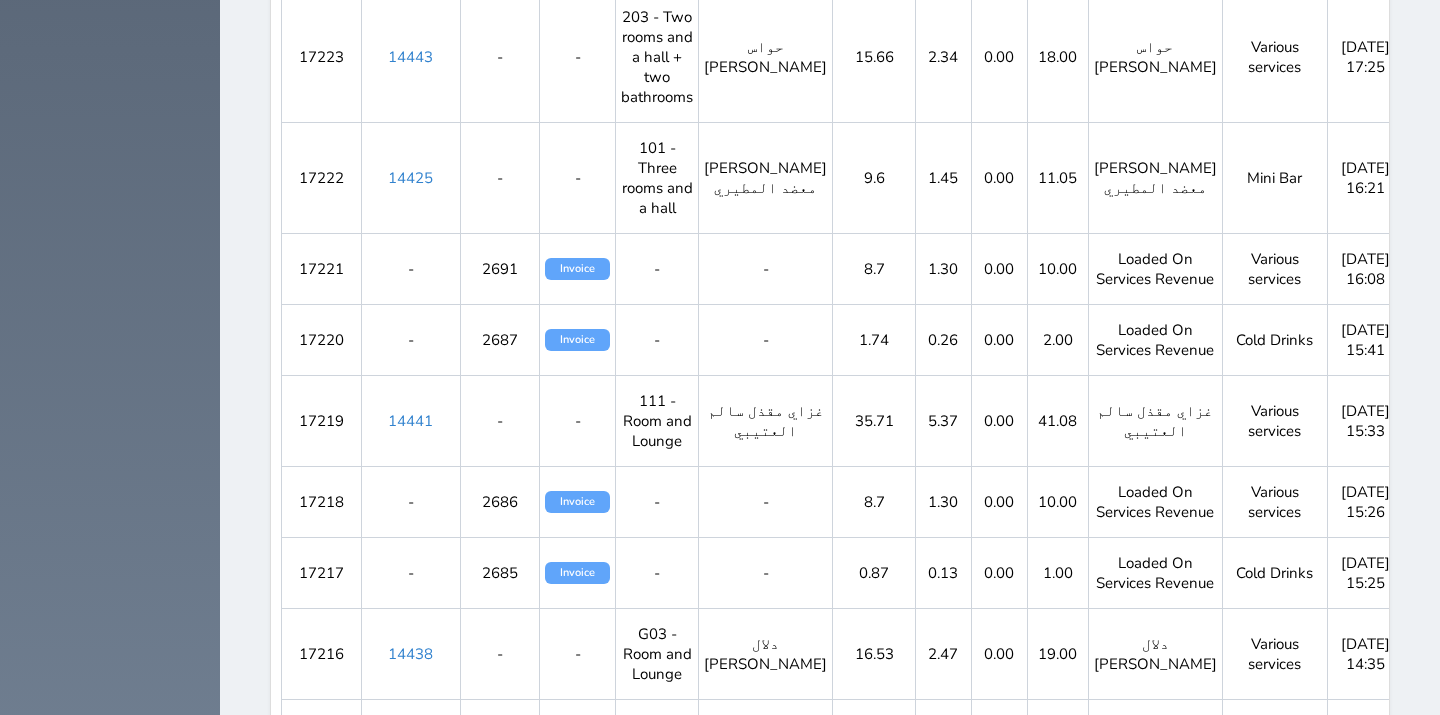 click 